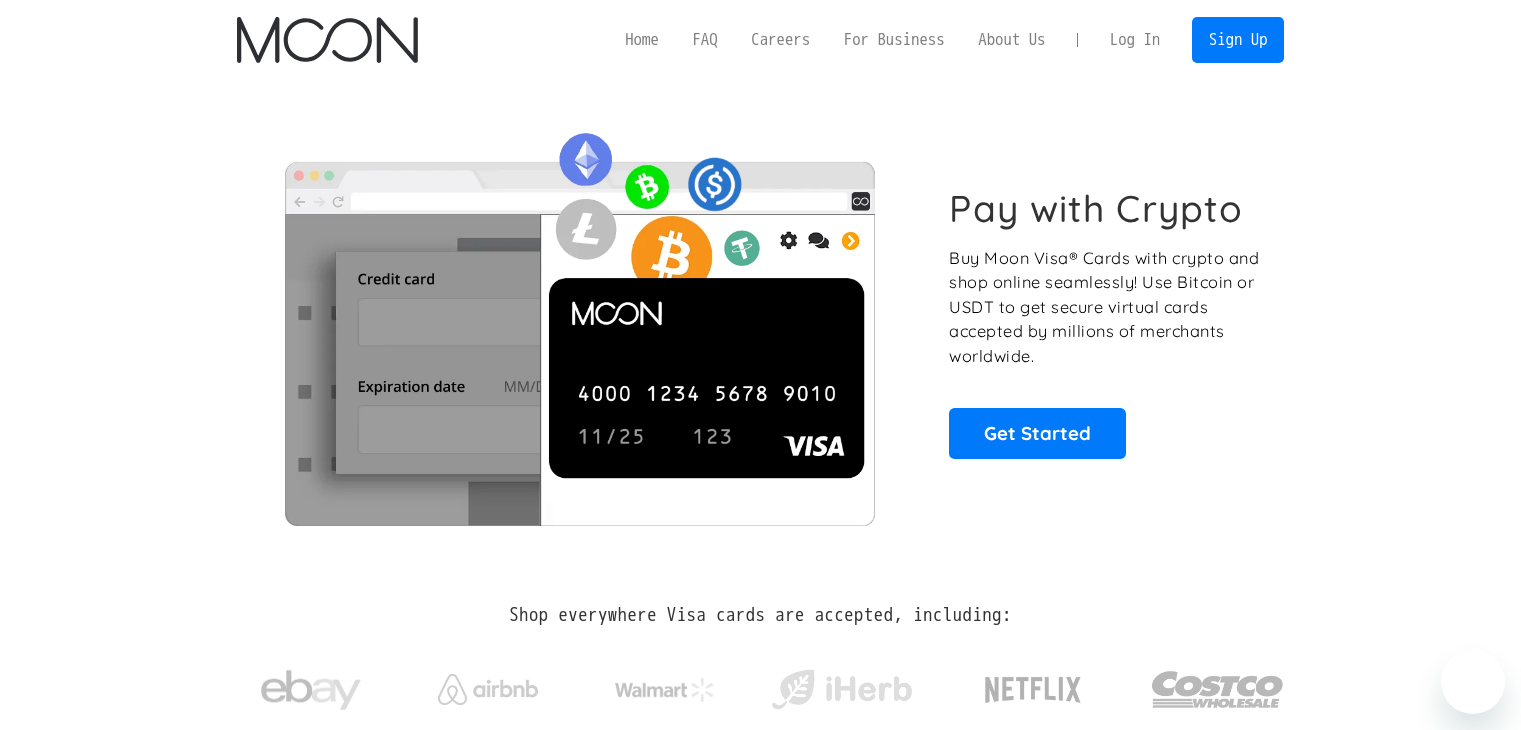 scroll, scrollTop: 0, scrollLeft: 0, axis: both 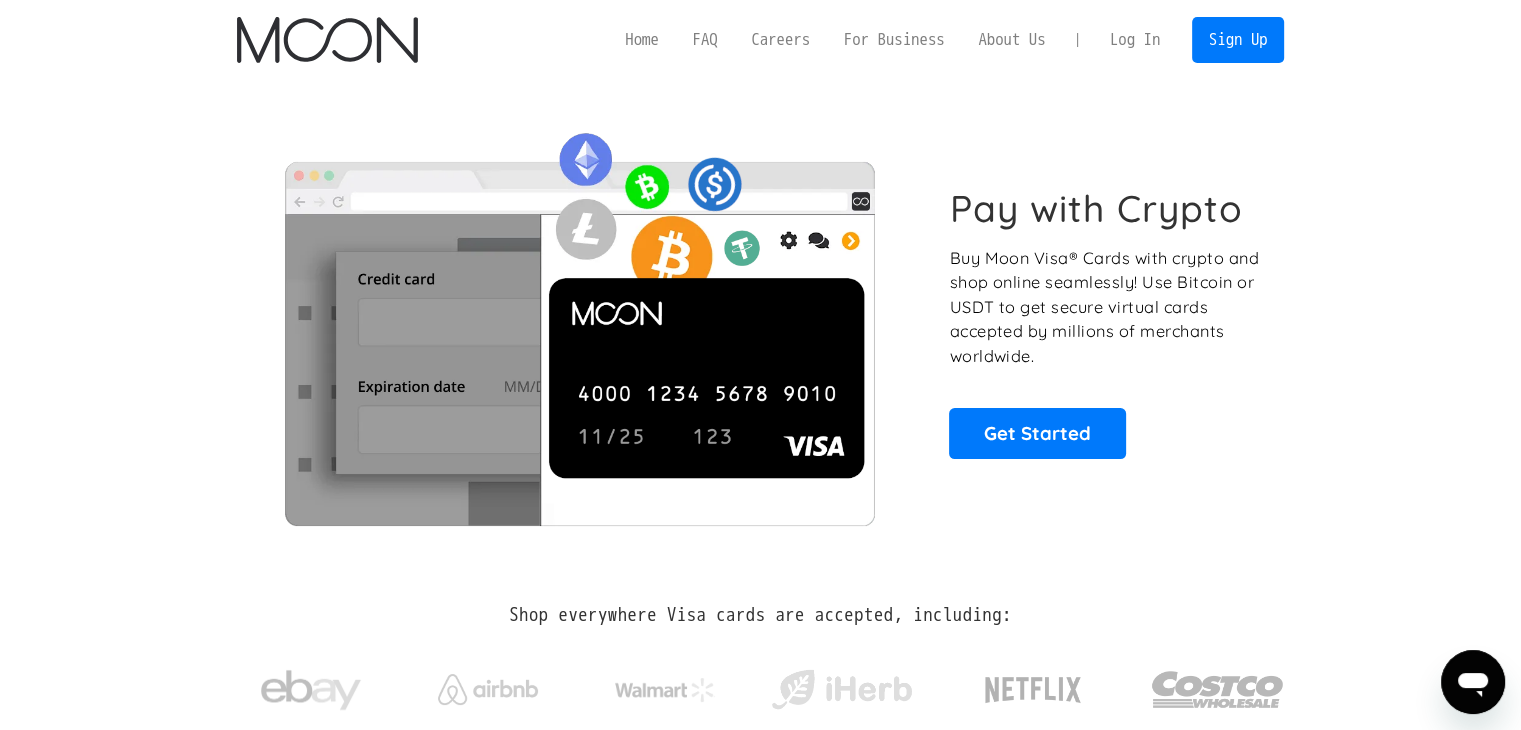 click on "Log In" at bounding box center [1135, 40] 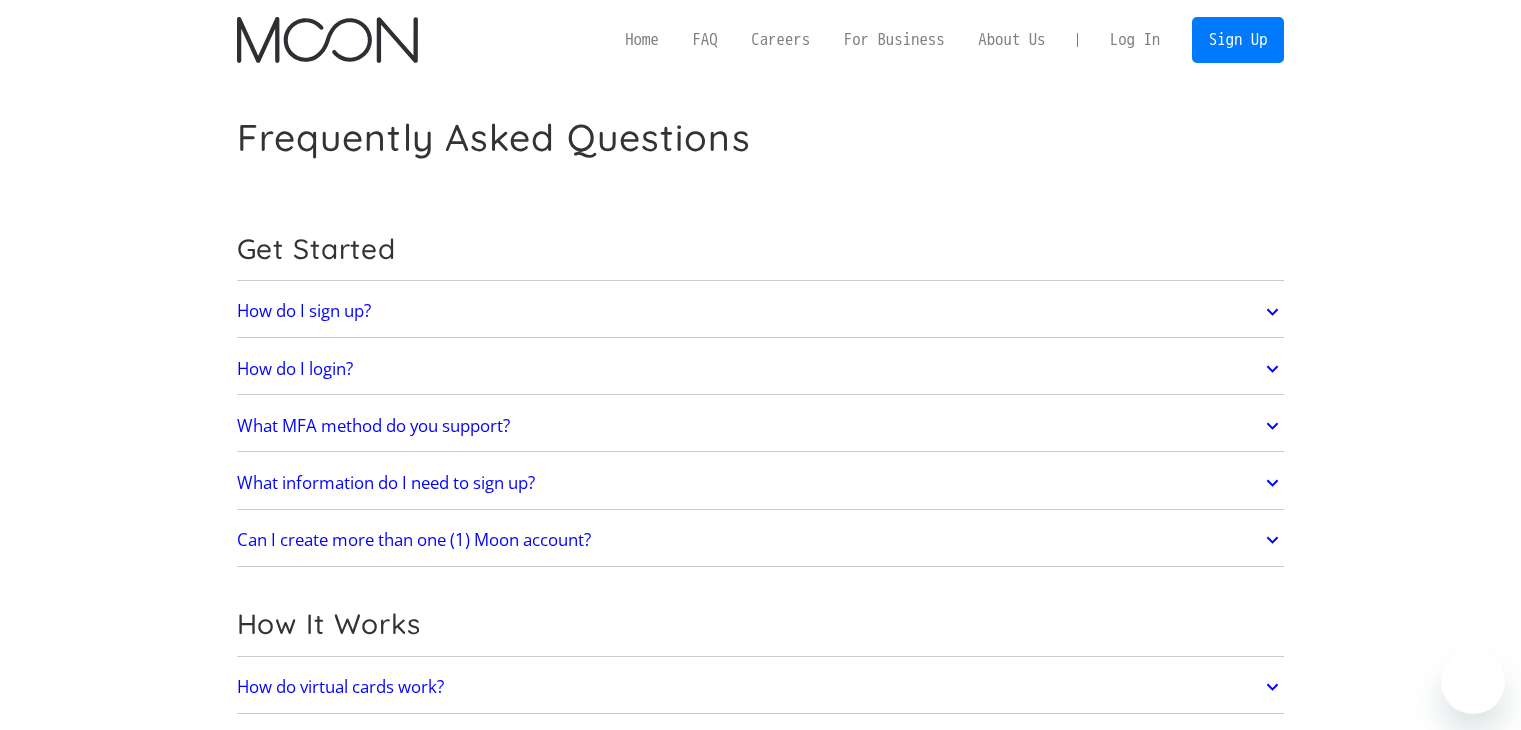 scroll, scrollTop: 286, scrollLeft: 0, axis: vertical 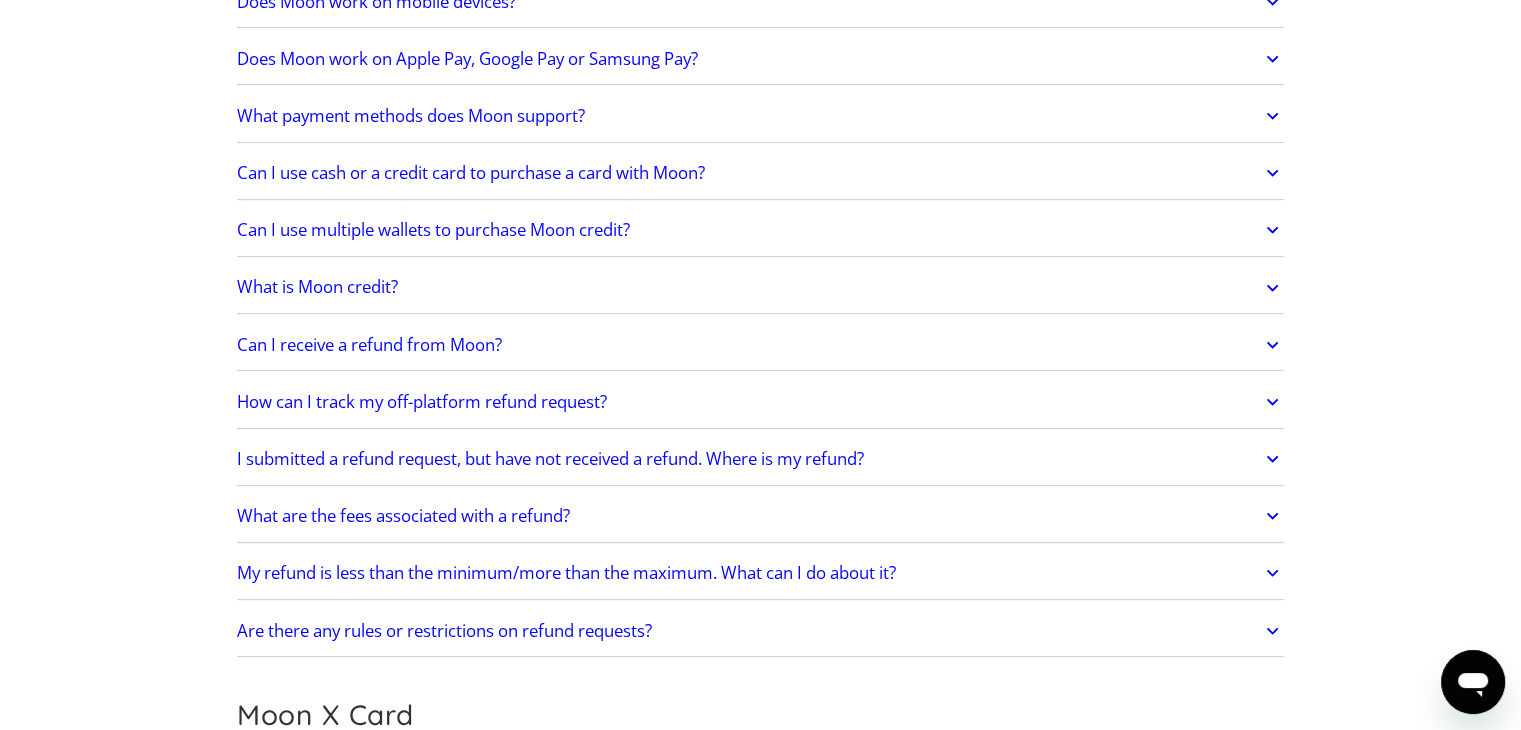click on "How can I track my off-platform refund request?" at bounding box center (422, 402) 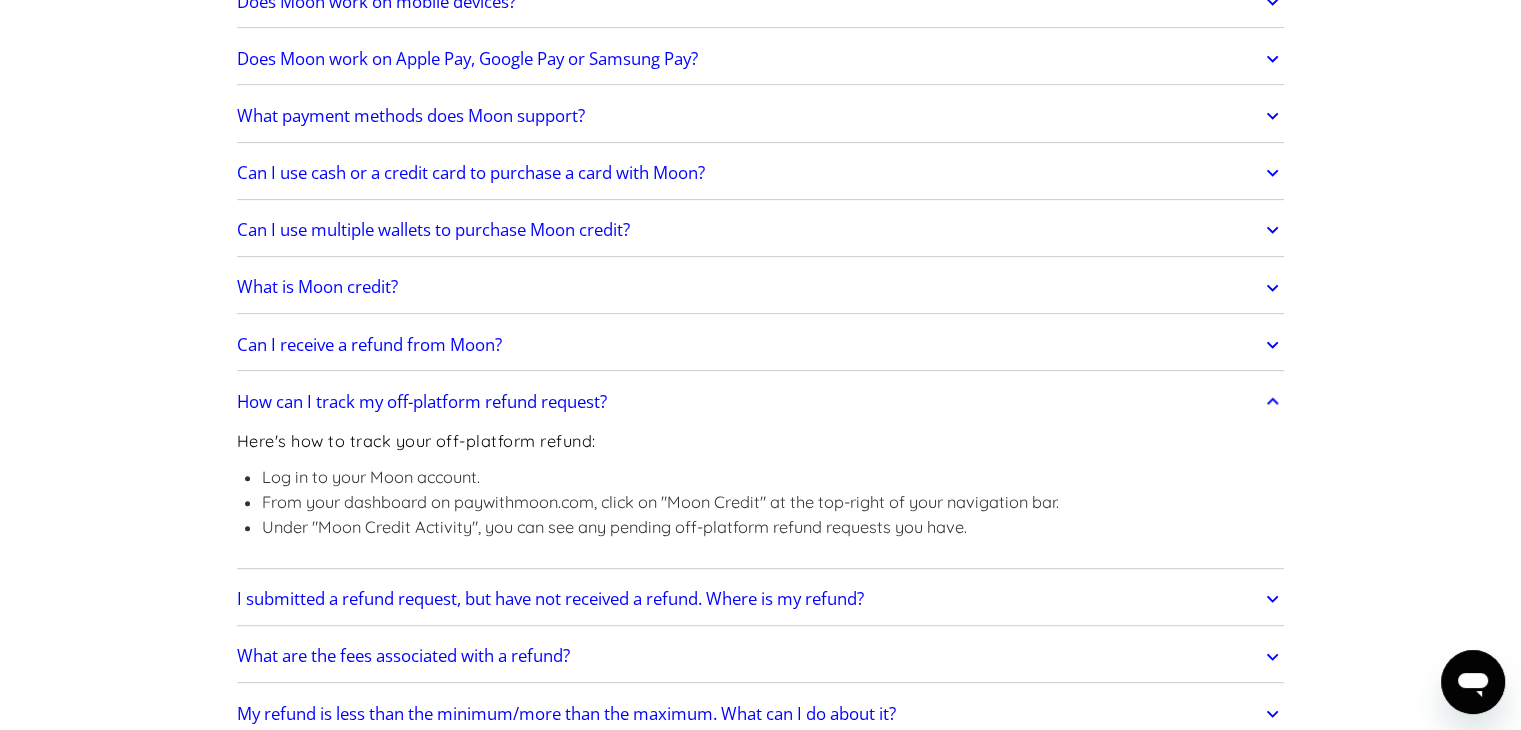 click on "How can I track my off-platform refund request?" at bounding box center (422, 402) 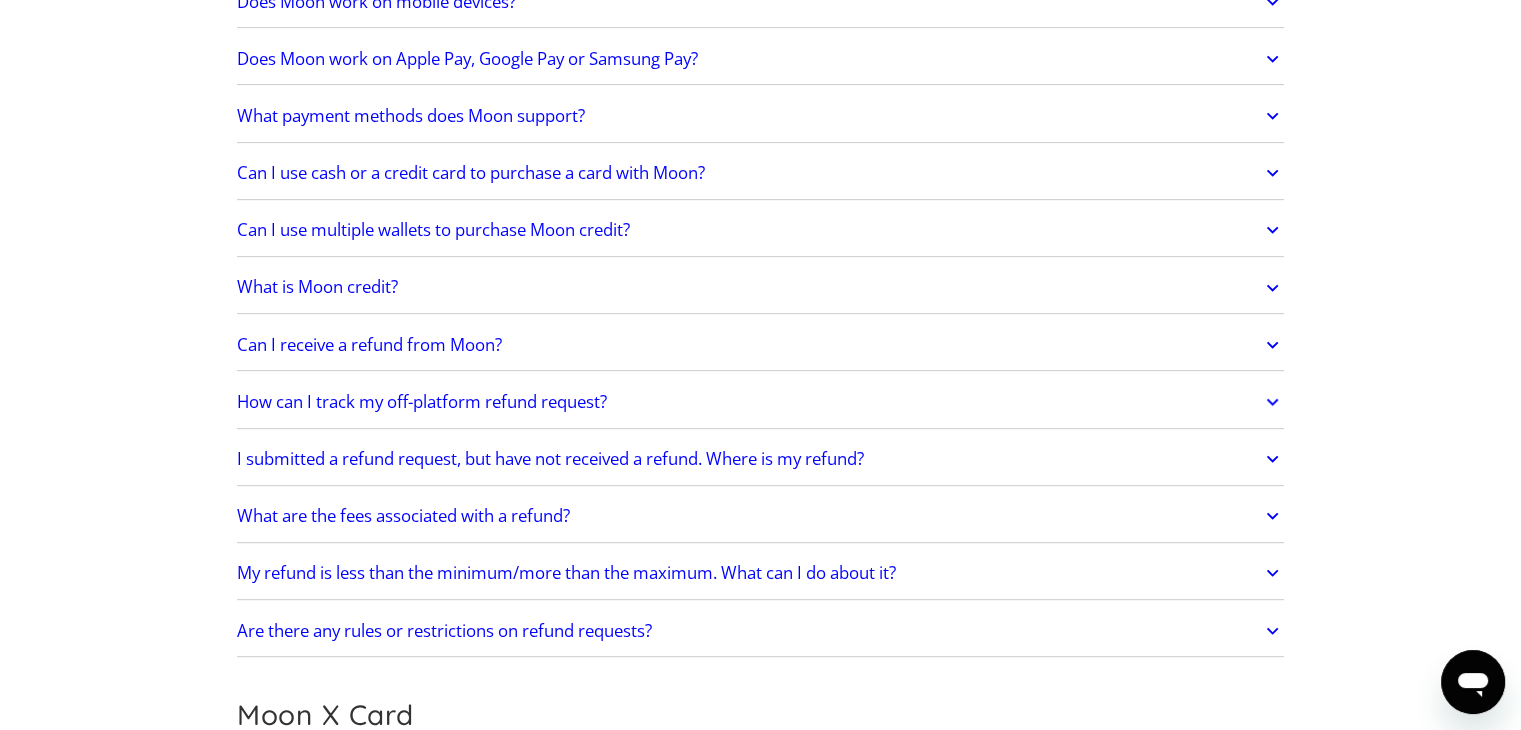 click on "I submitted a refund request, but have not received a refund. Where is my refund?" at bounding box center (761, 459) 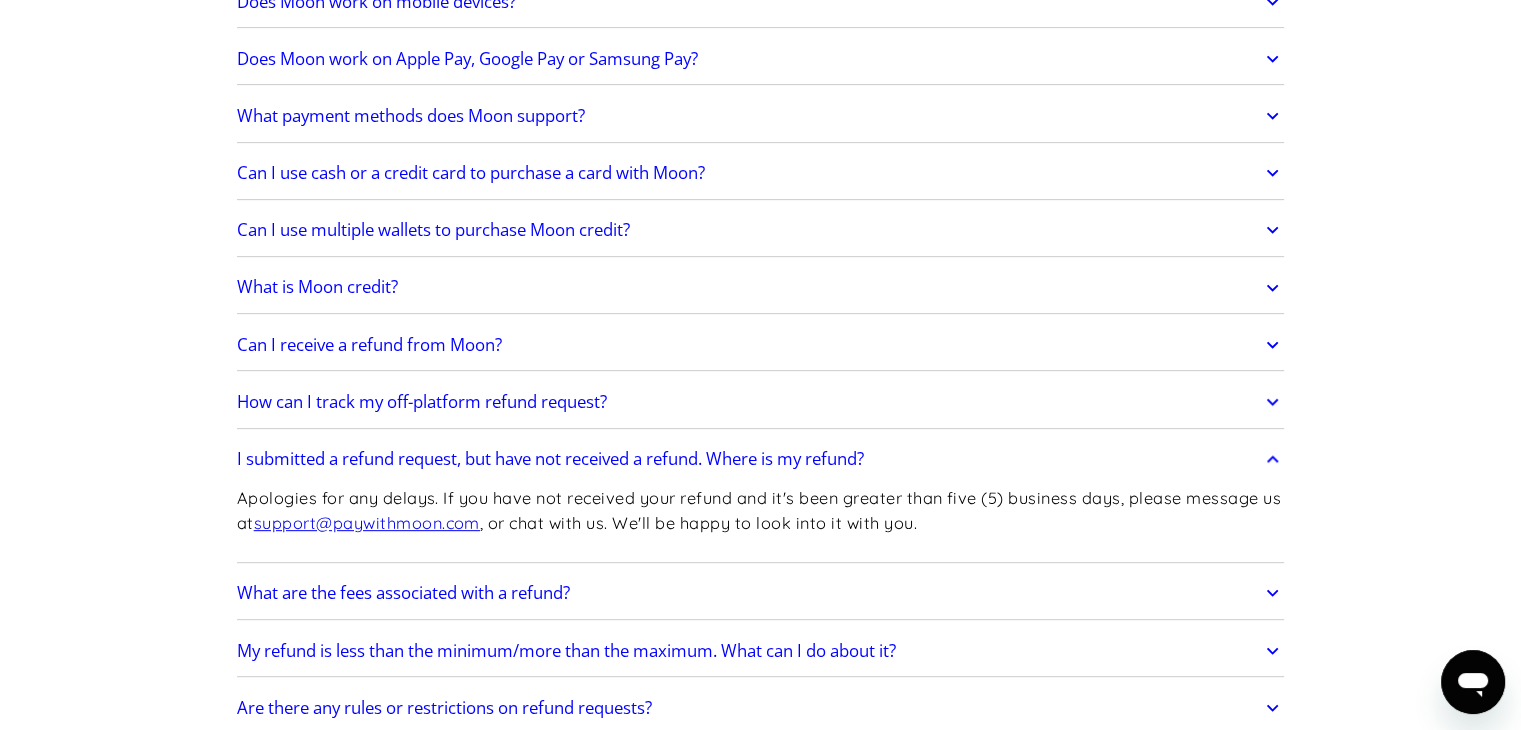 click on "I submitted a refund request, but have not received a refund. Where is my refund?" at bounding box center [550, 459] 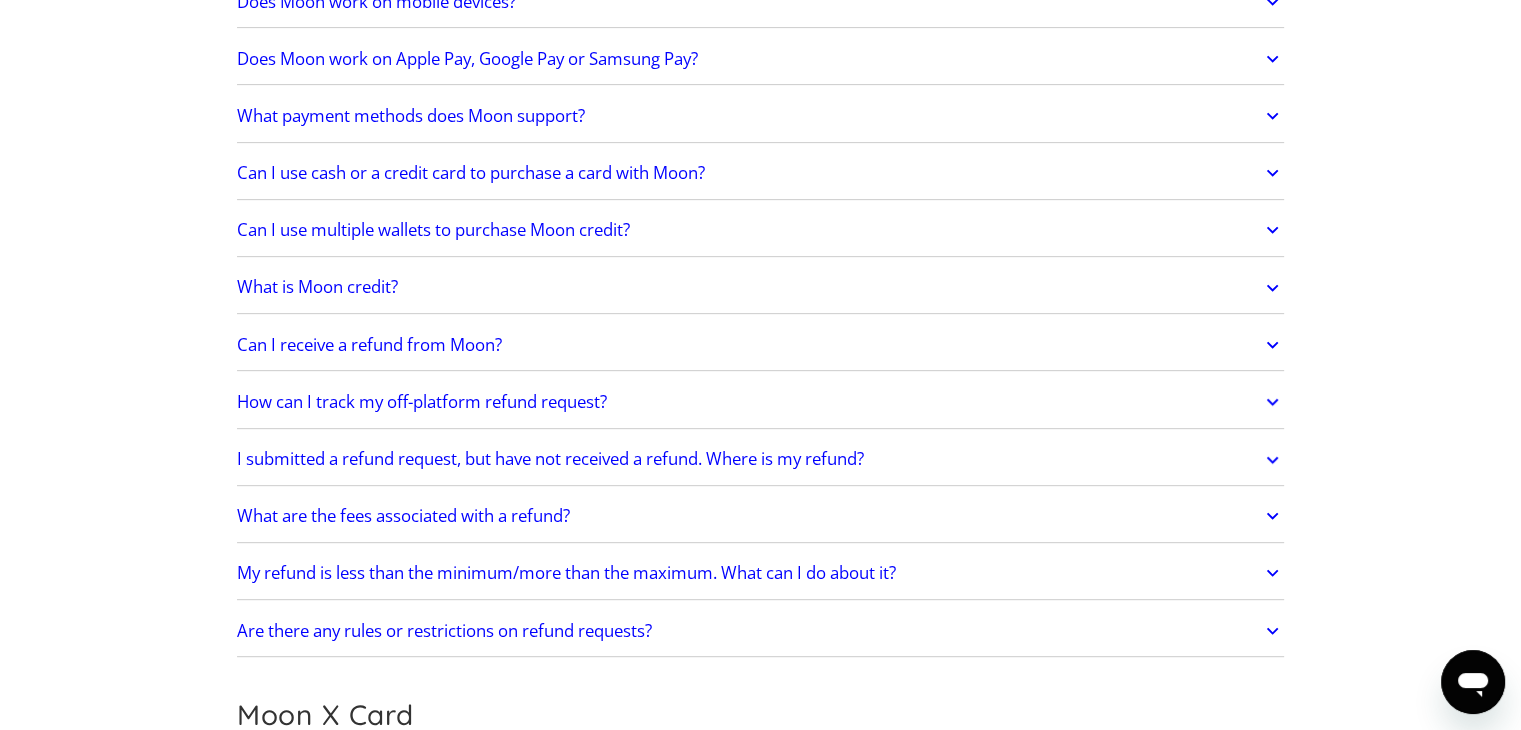 click on "What are the fees associated with a refund?" at bounding box center [403, 516] 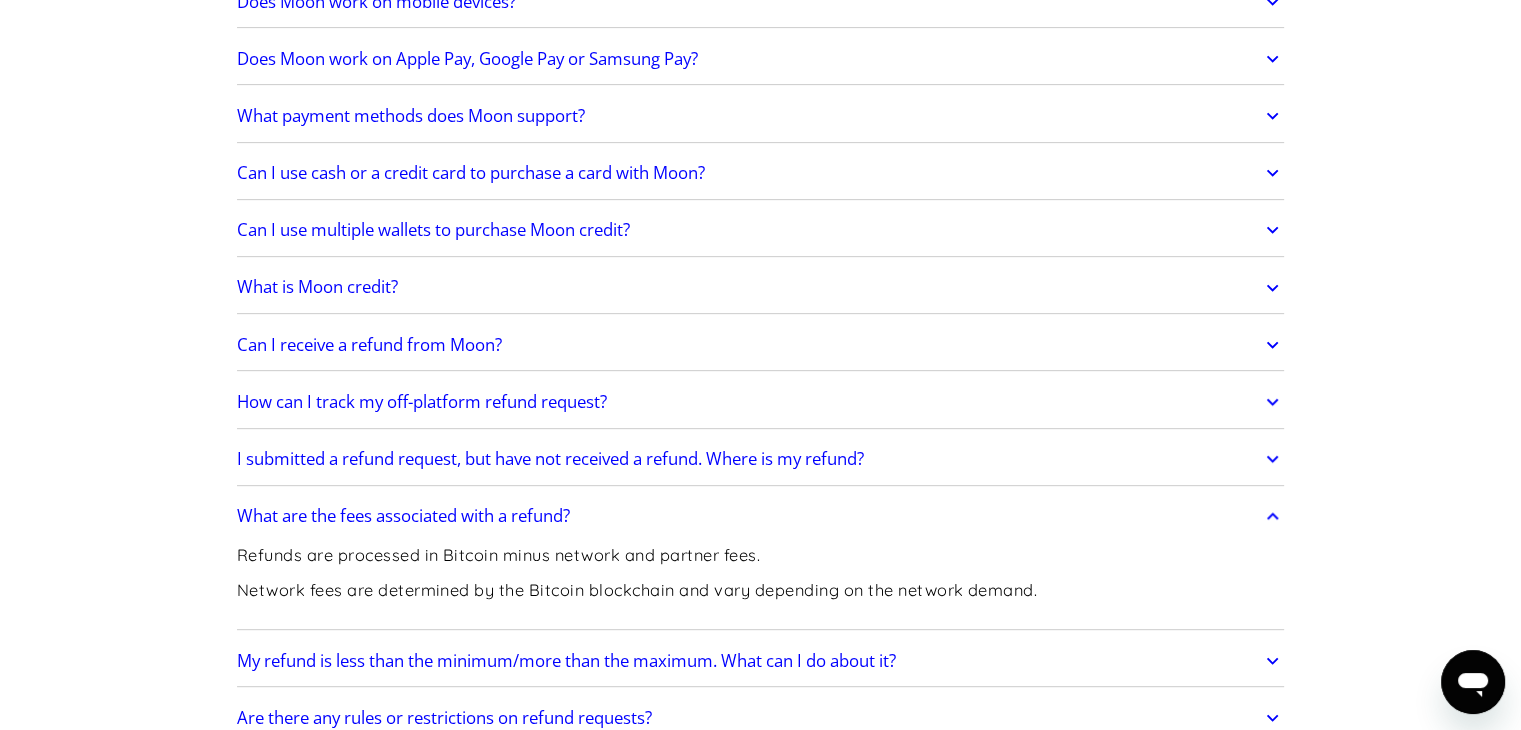 click on "What are the fees associated with a refund?" at bounding box center (403, 516) 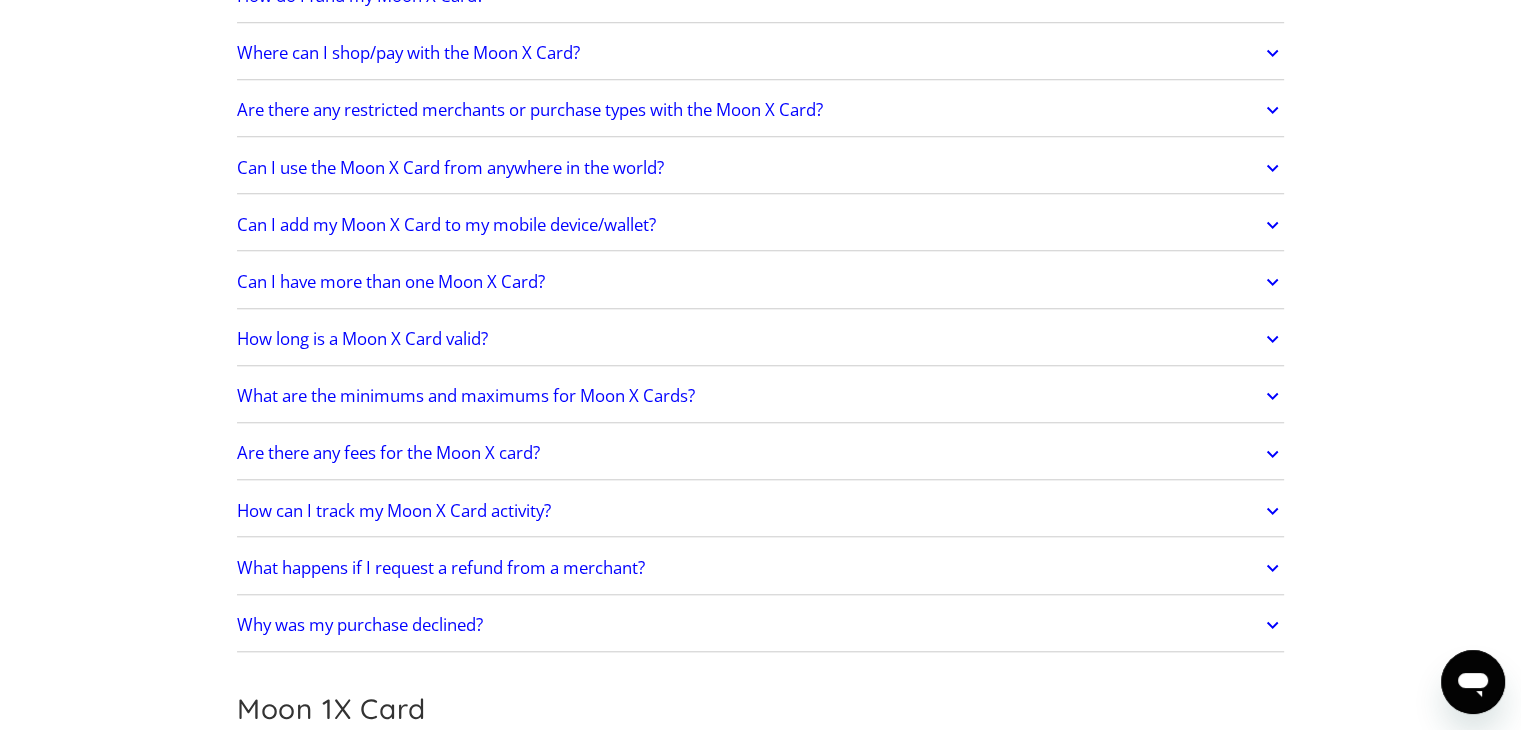 scroll, scrollTop: 1700, scrollLeft: 0, axis: vertical 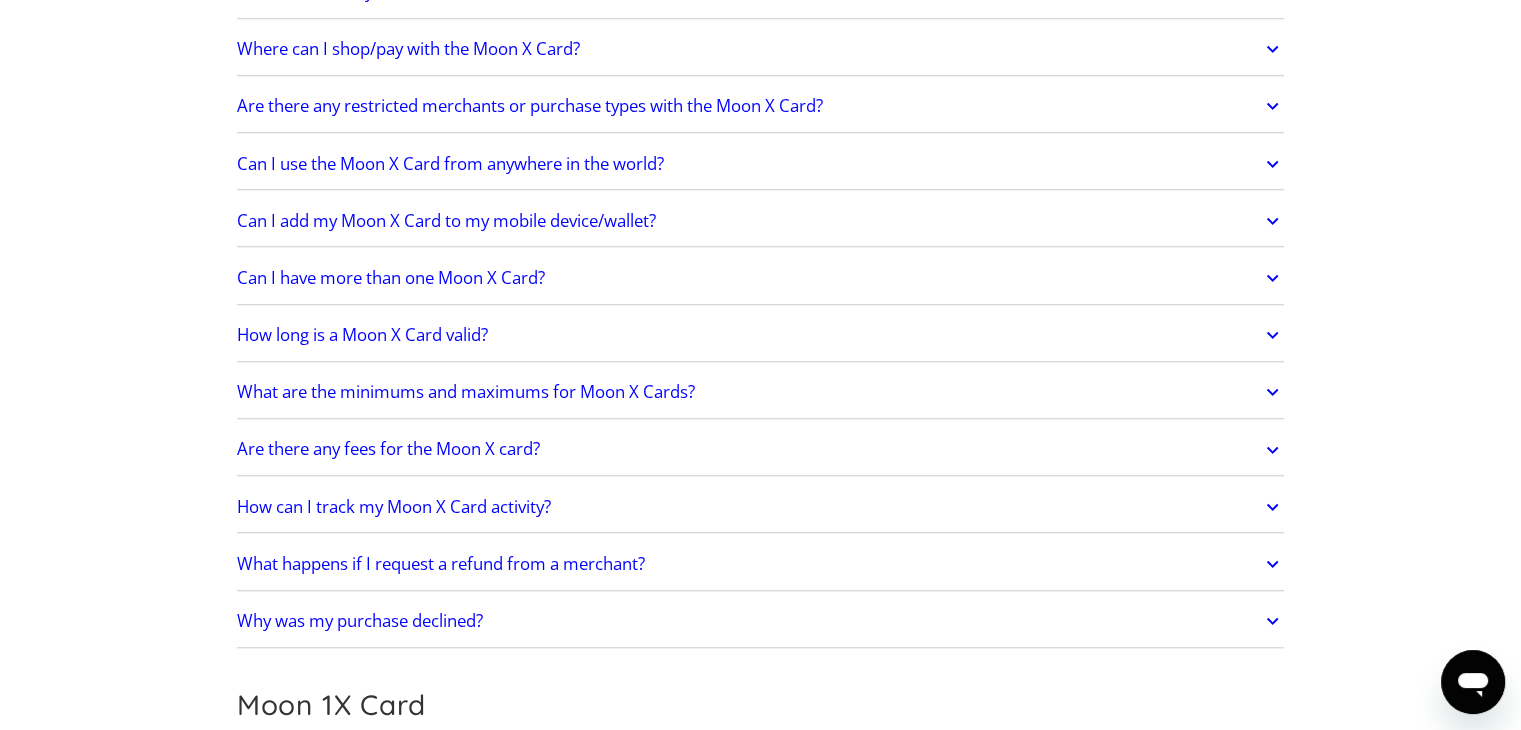 click on "Are there any fees for the Moon X card?" at bounding box center [761, 450] 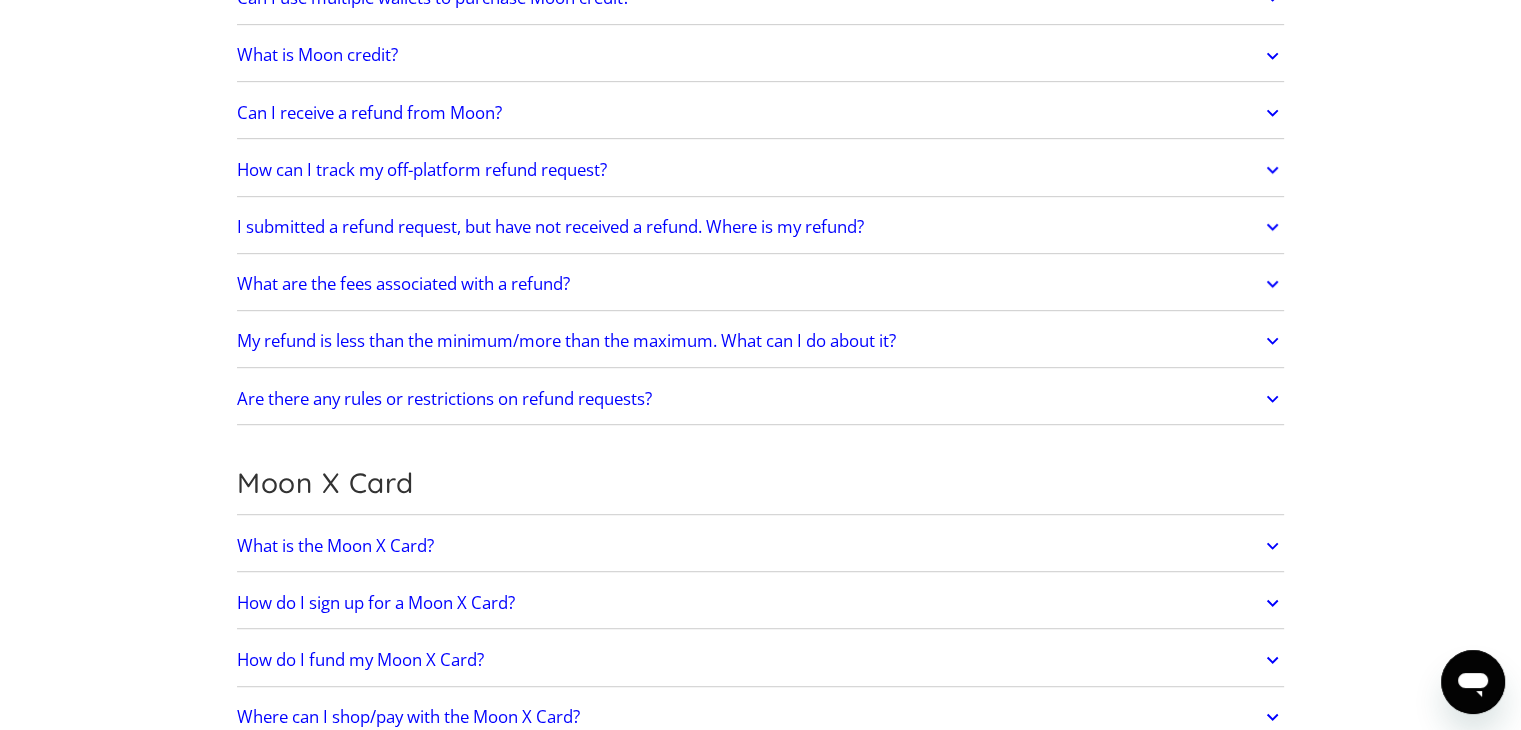 scroll, scrollTop: 1000, scrollLeft: 0, axis: vertical 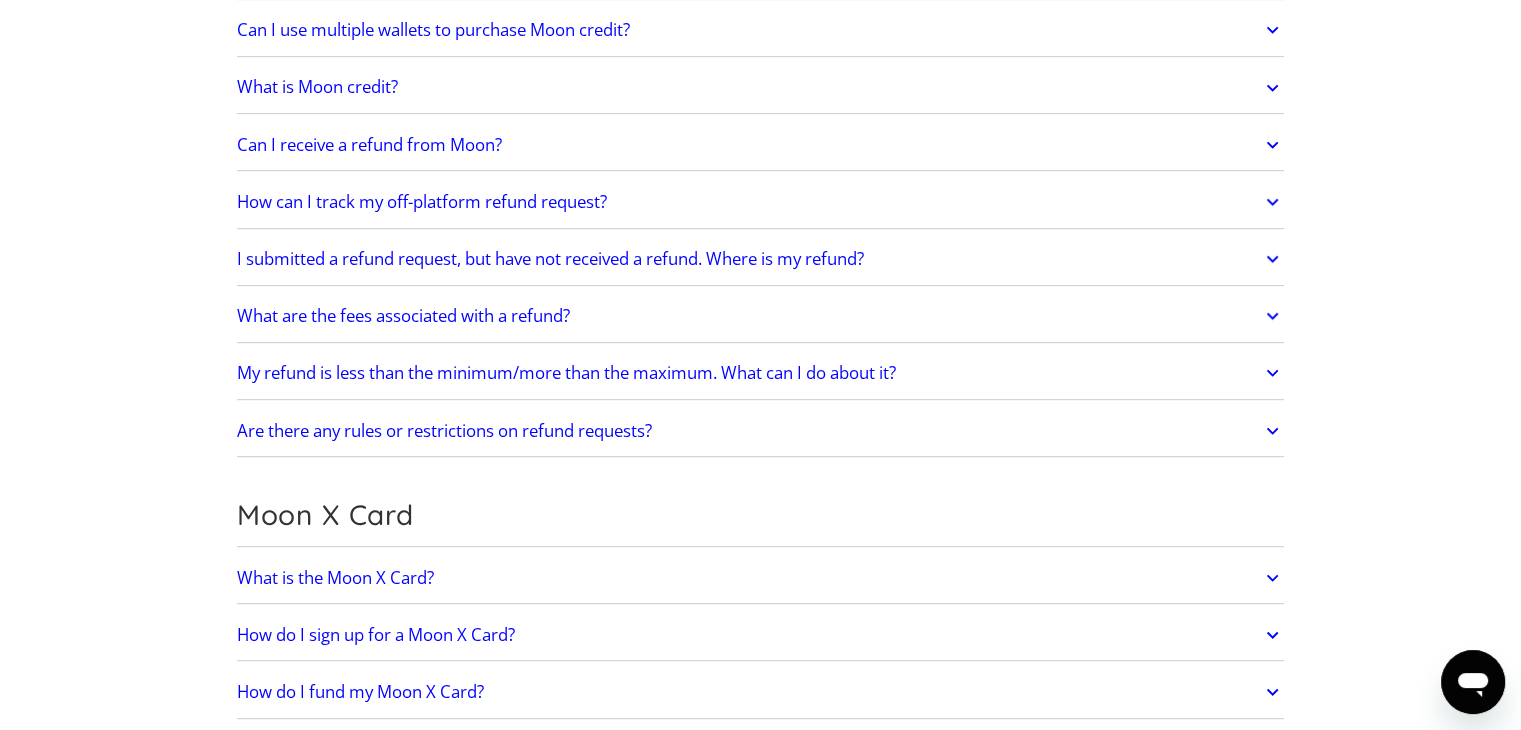 click on "What are the fees associated with a refund?" at bounding box center [761, 316] 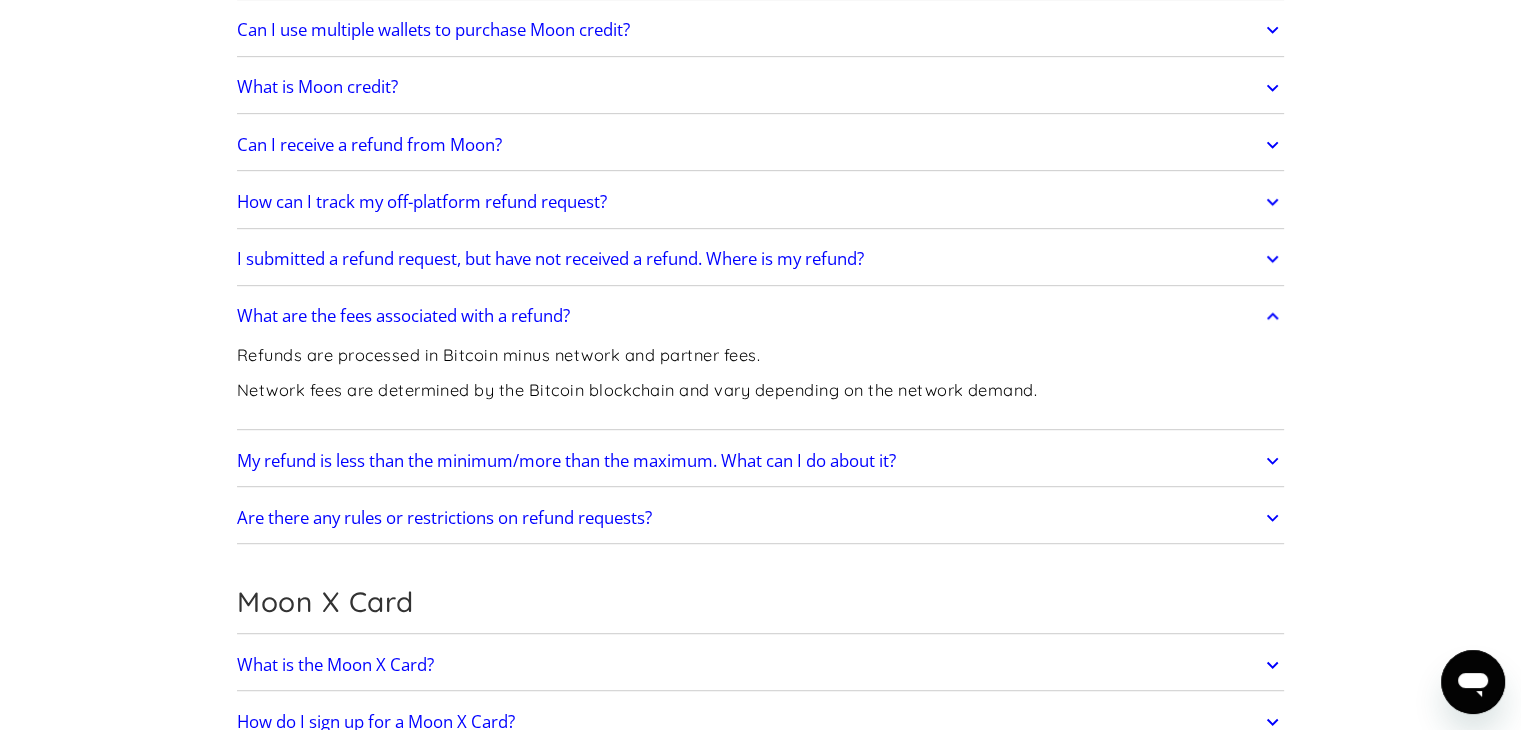 click on "I submitted a refund request, but have not received a refund. Where is my refund?  Apologies for any delays. If you have not received your refund and it's been greater than five (5) business days, please message us at  support@paywithmoon.com , or chat with us. We'll be happy to look into it with you." at bounding box center [761, 260] 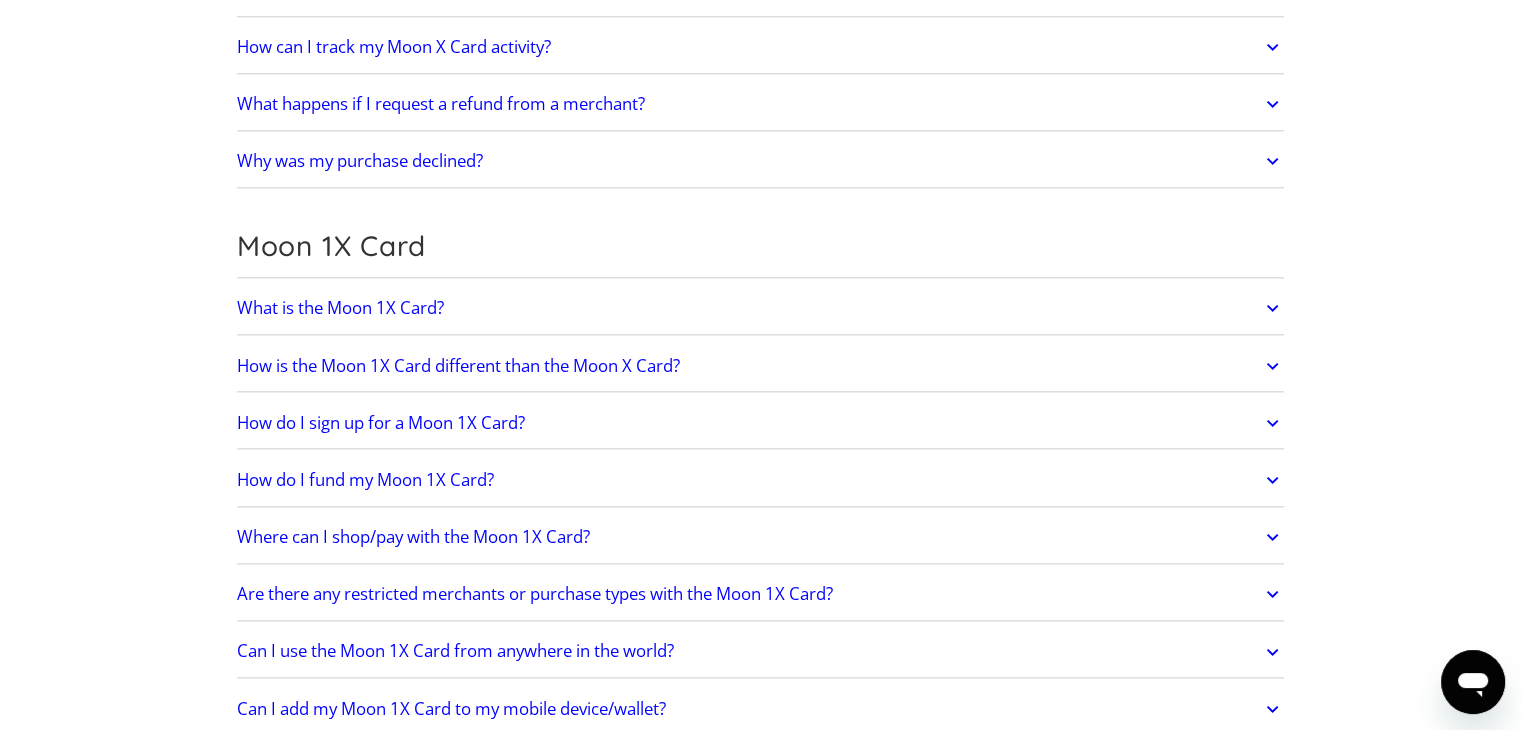 scroll, scrollTop: 2500, scrollLeft: 0, axis: vertical 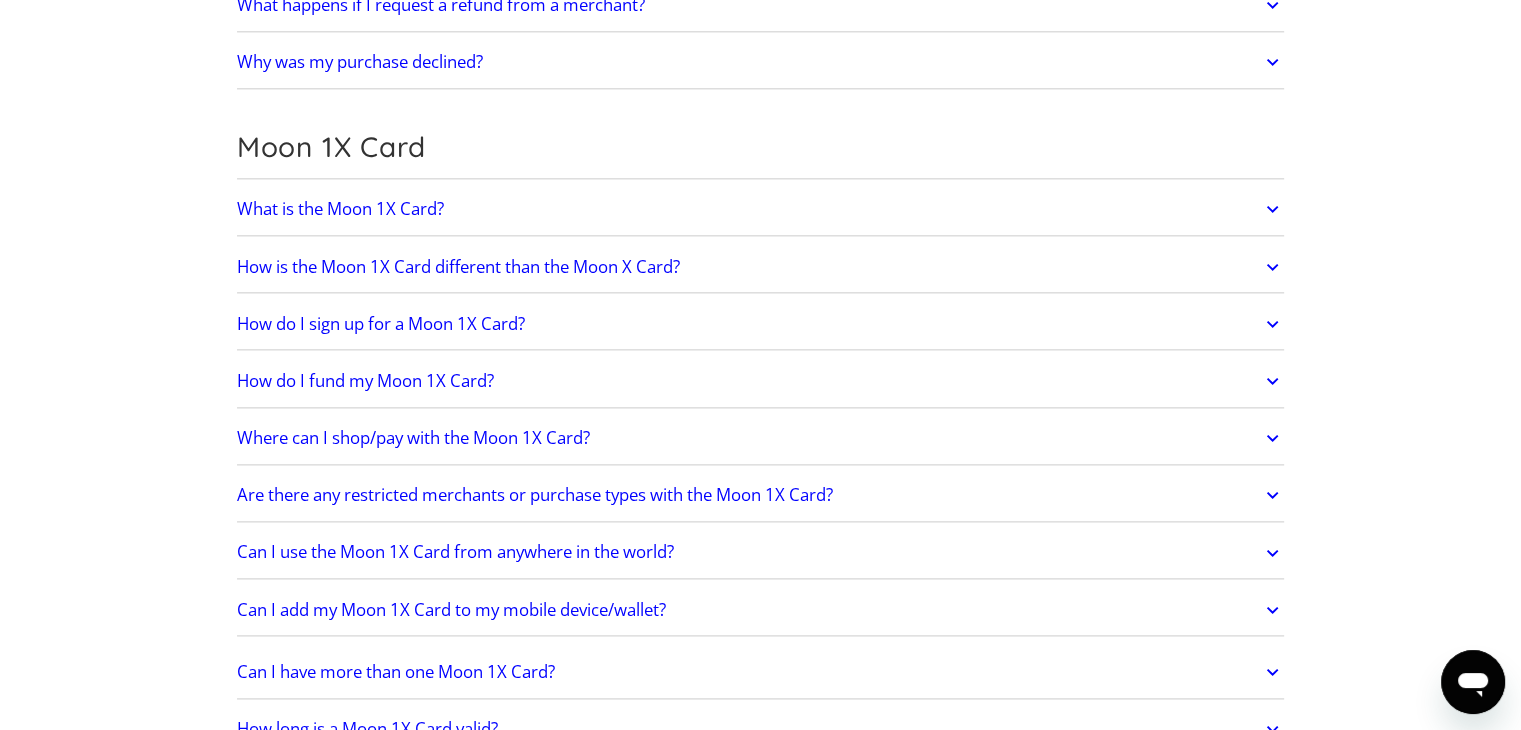 click on "What is the Moon 1X Card?" at bounding box center (761, -758) 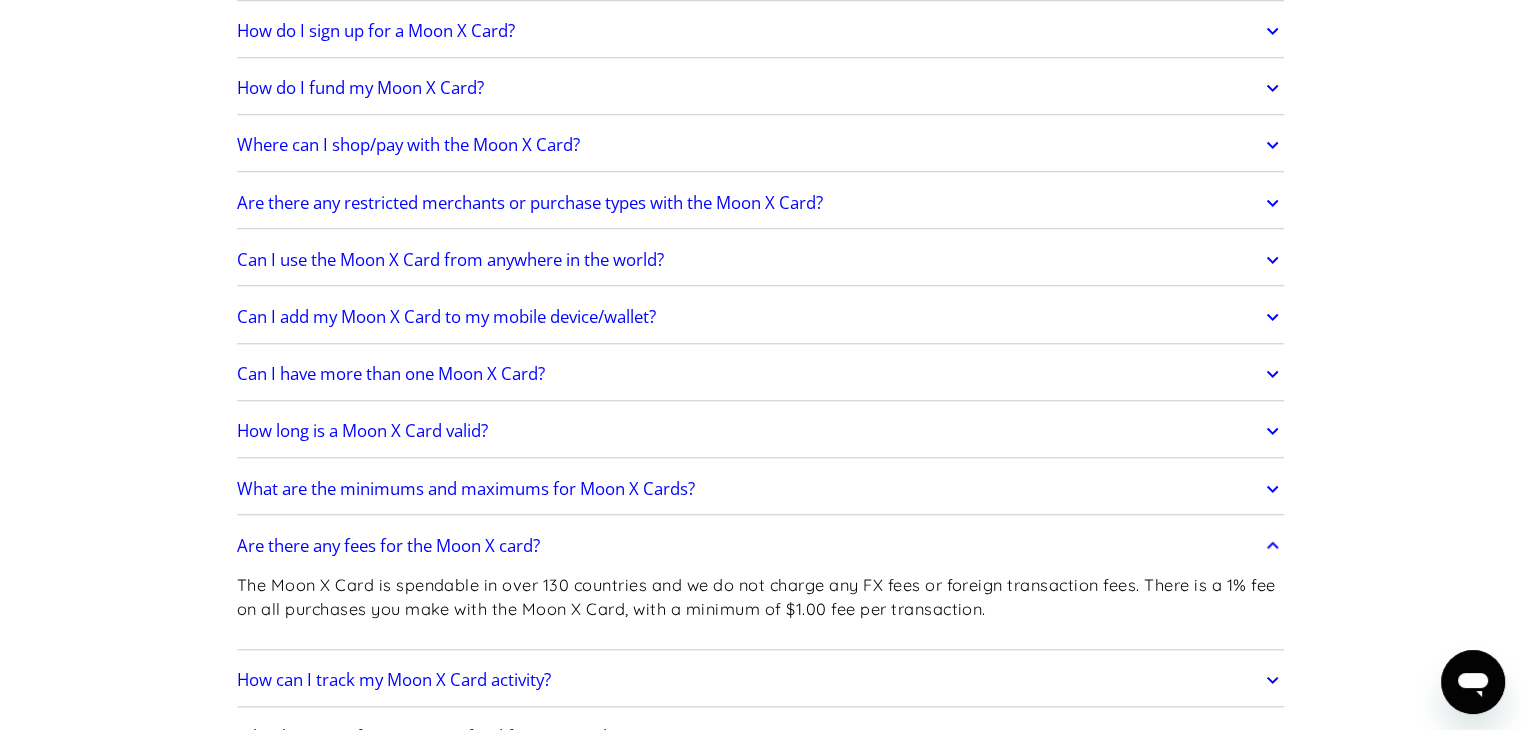 scroll, scrollTop: 1700, scrollLeft: 0, axis: vertical 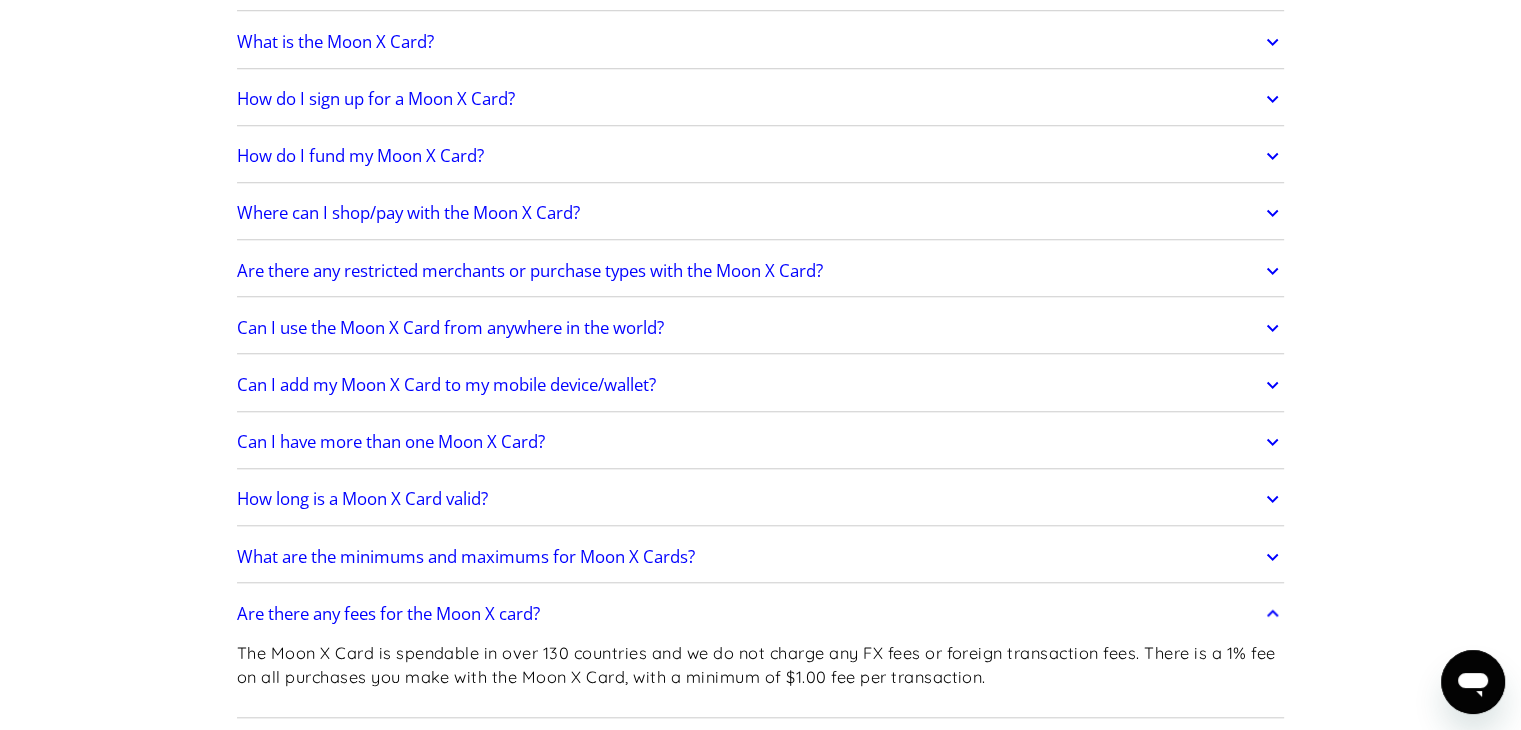 click on "Can I use the Moon X Card from anywhere in the world?" at bounding box center [450, 328] 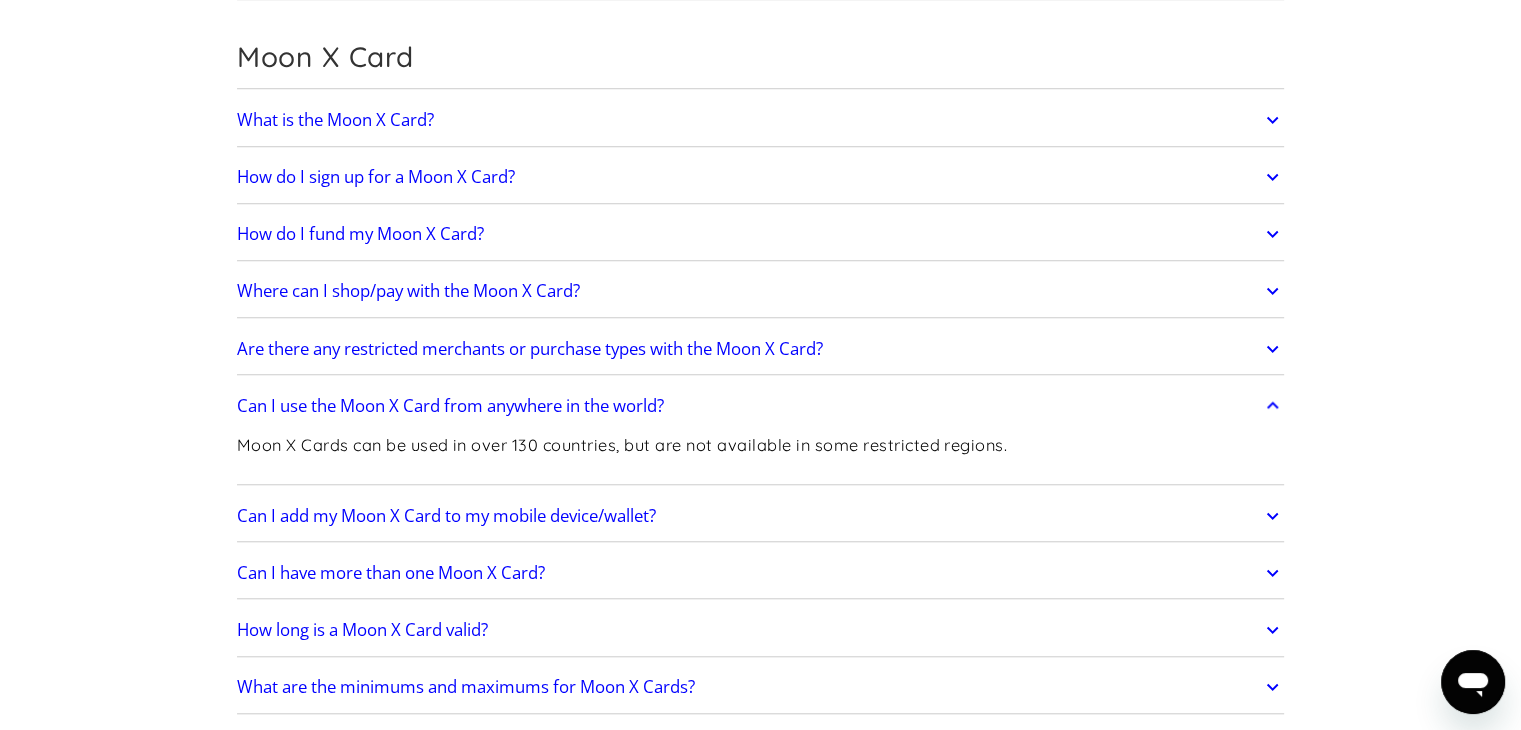 scroll, scrollTop: 1900, scrollLeft: 0, axis: vertical 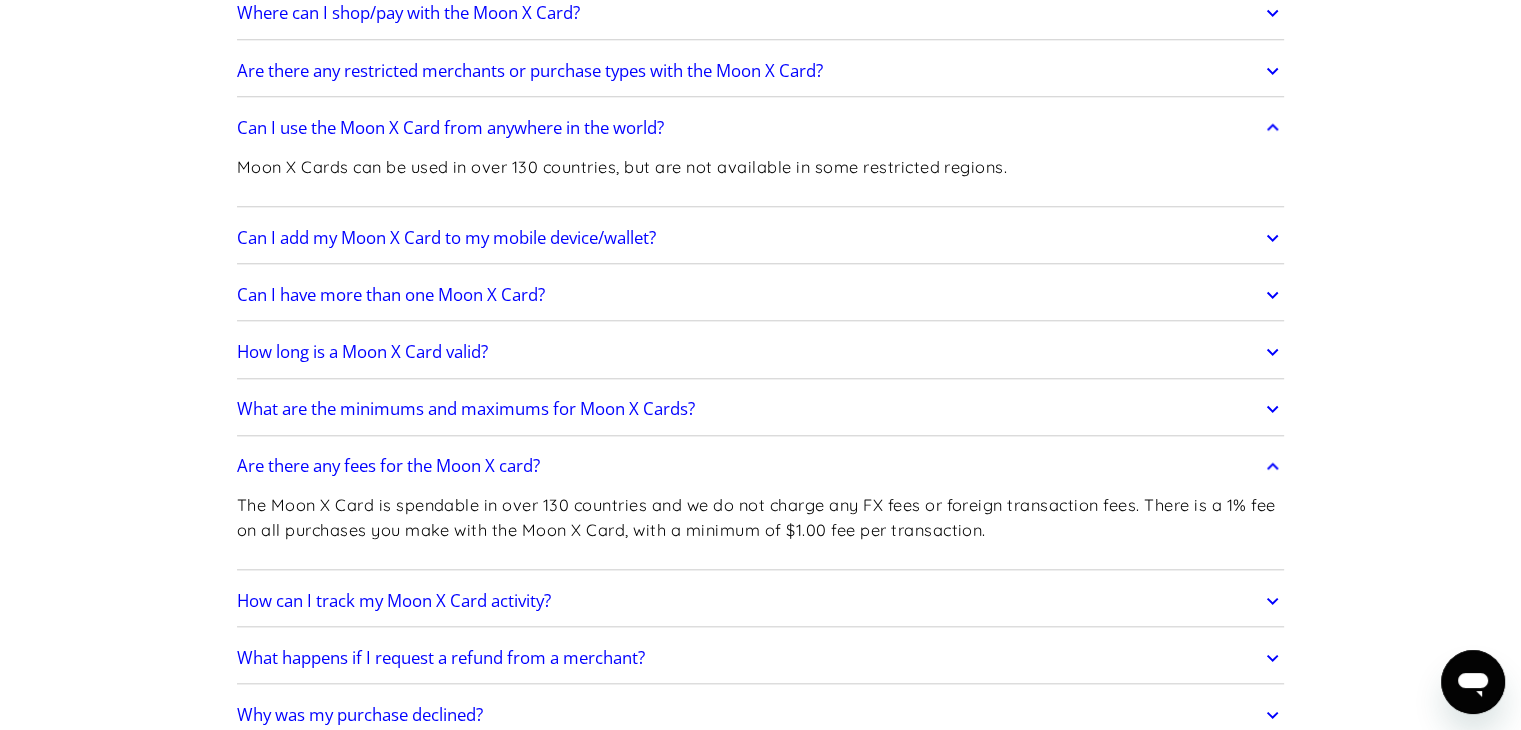 click on "Can I have more than one Moon X Card?" at bounding box center [761, 295] 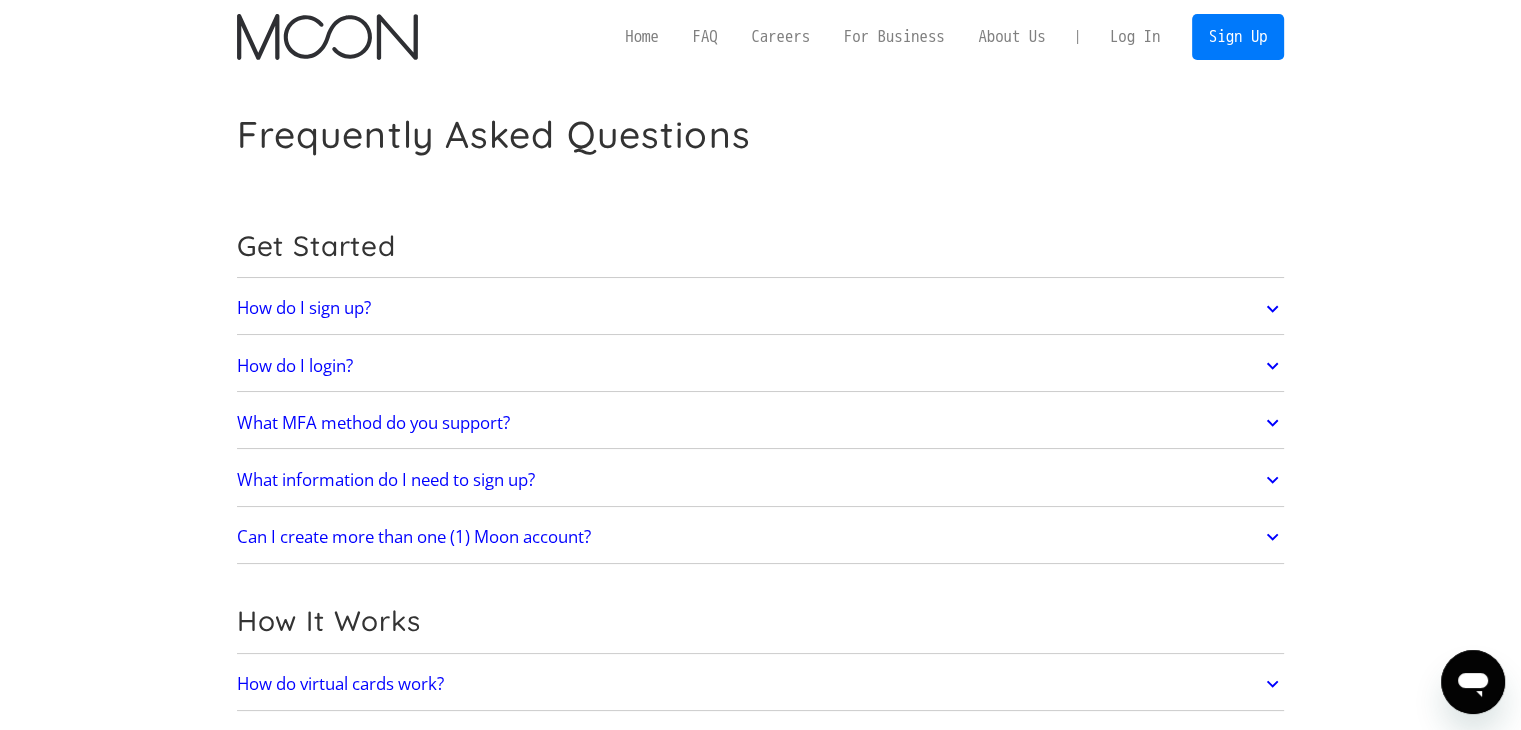 scroll, scrollTop: 0, scrollLeft: 0, axis: both 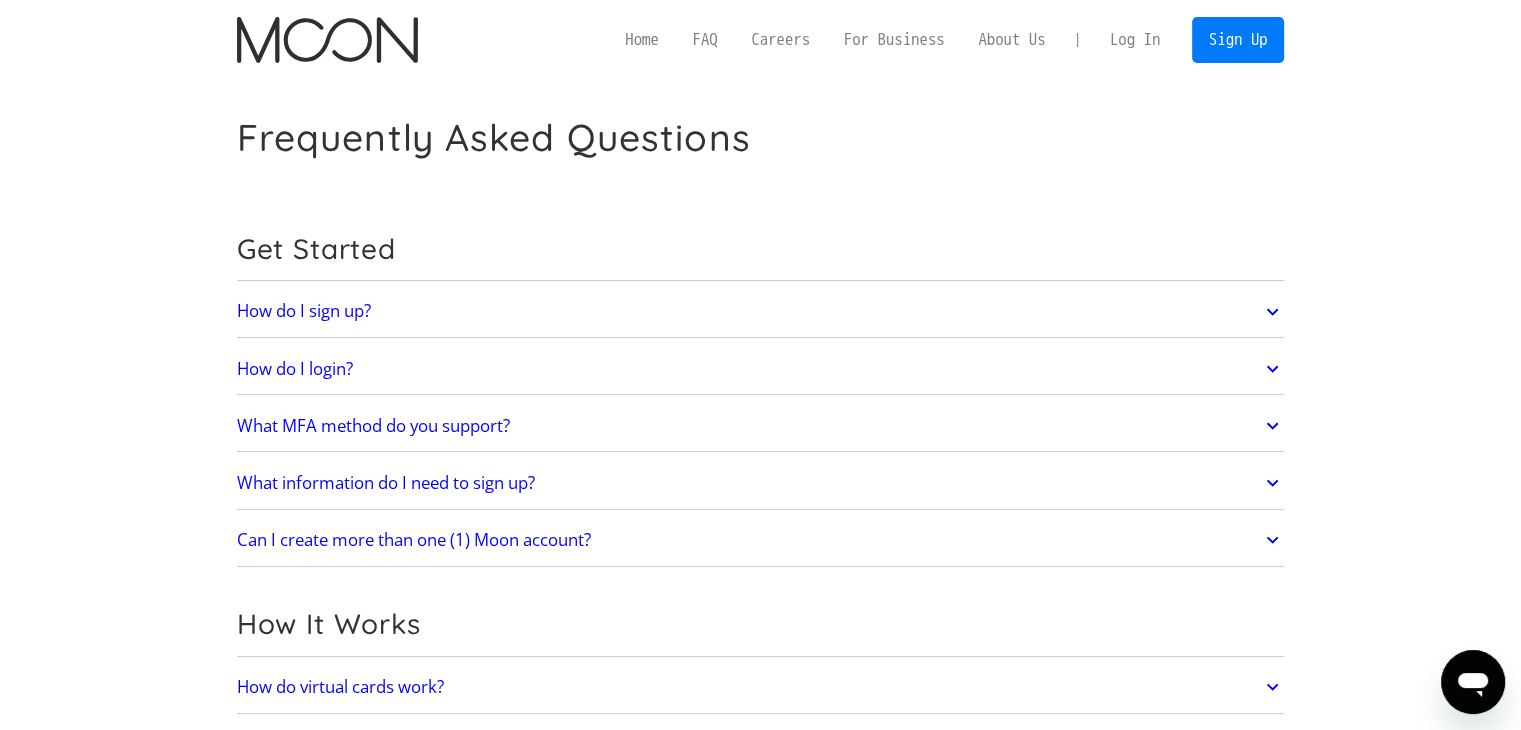 click on "Log In" at bounding box center (1135, 40) 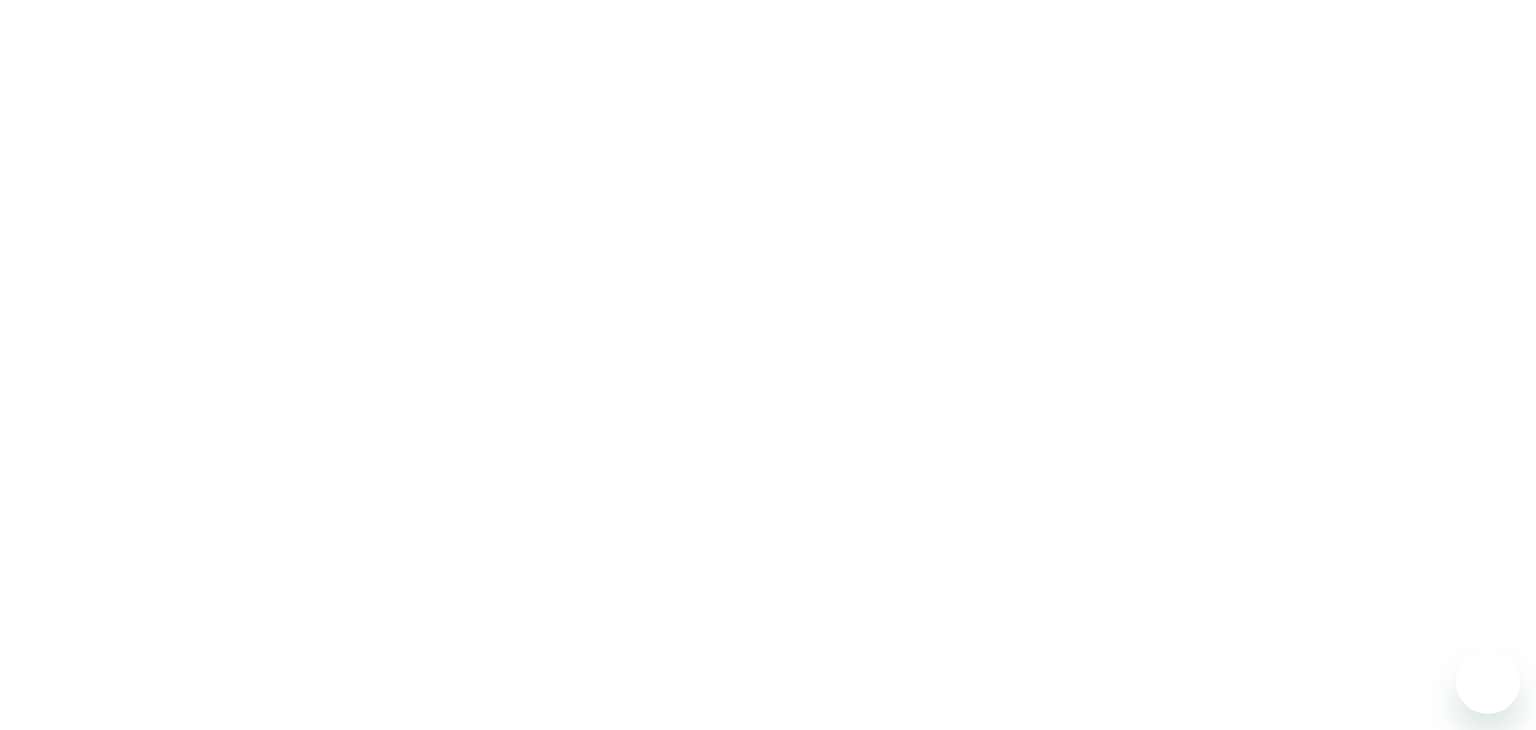 scroll, scrollTop: 0, scrollLeft: 0, axis: both 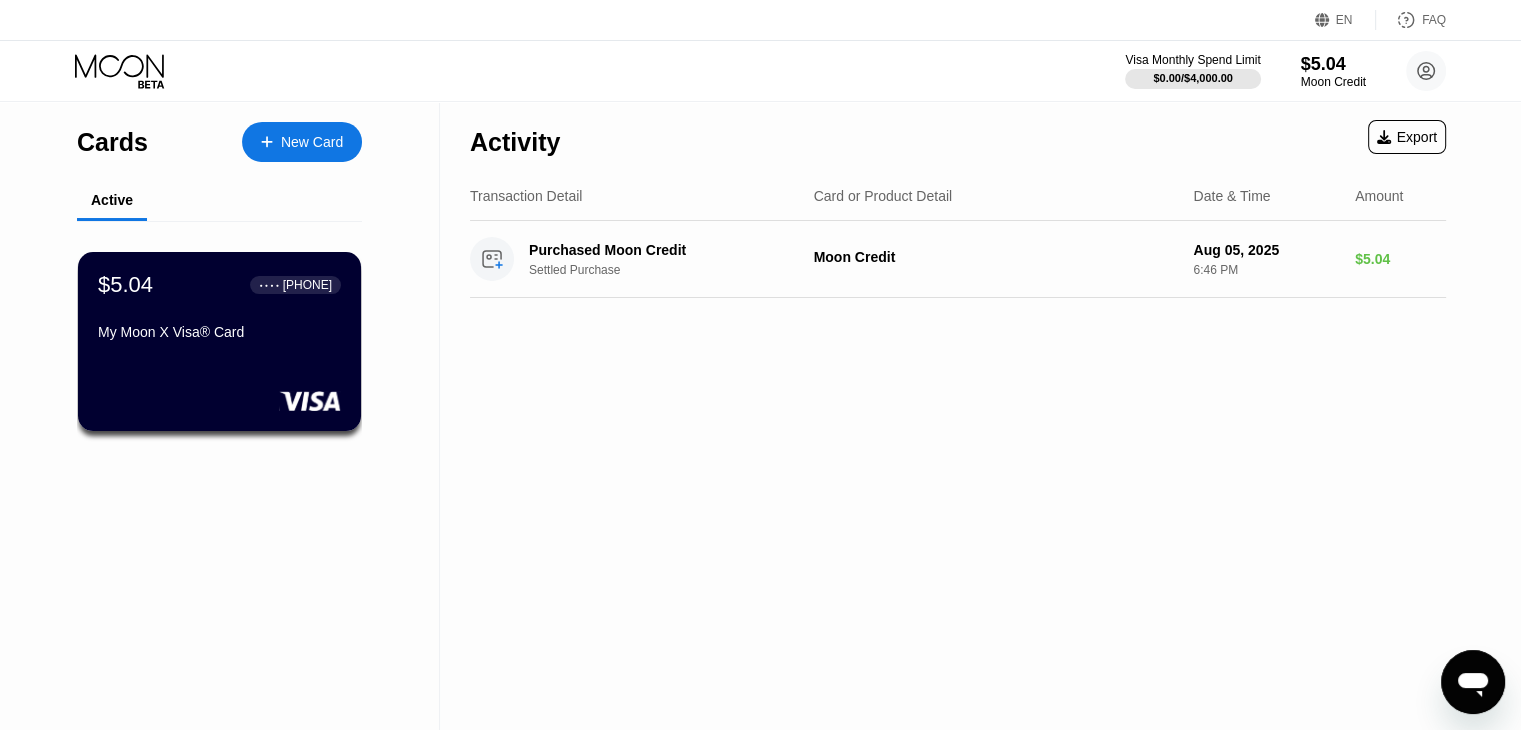 click on "New Card" at bounding box center [312, 142] 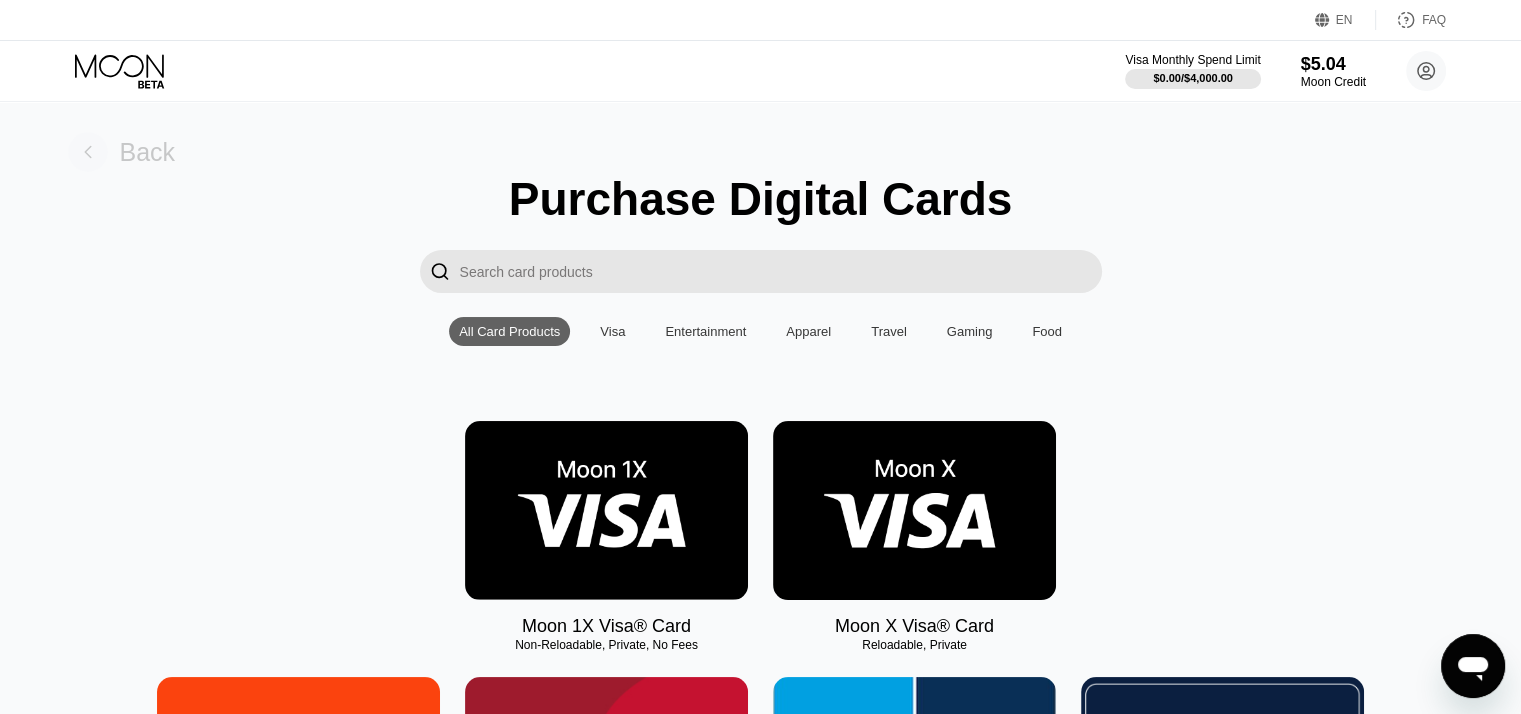 click 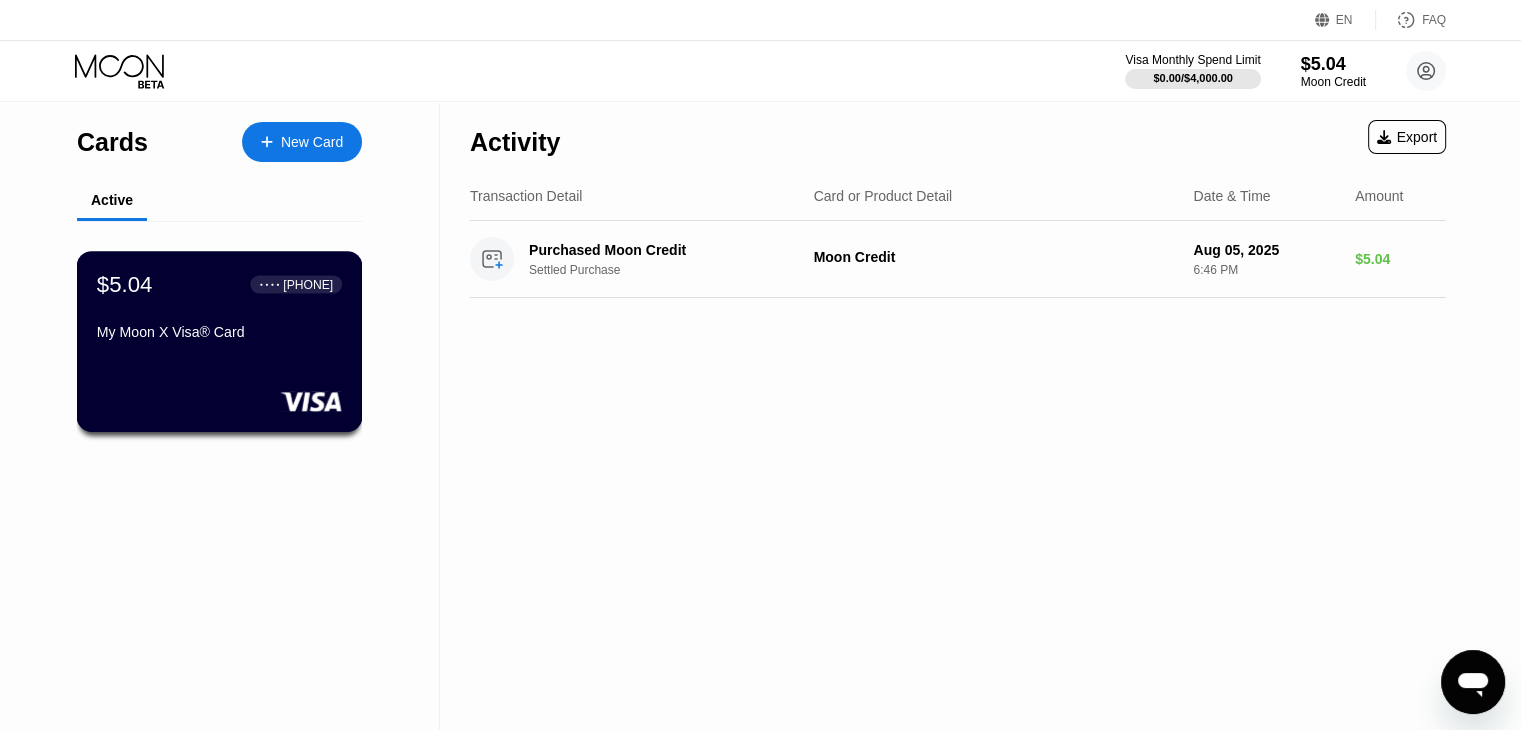 click on "My Moon X Visa® Card" at bounding box center [219, 332] 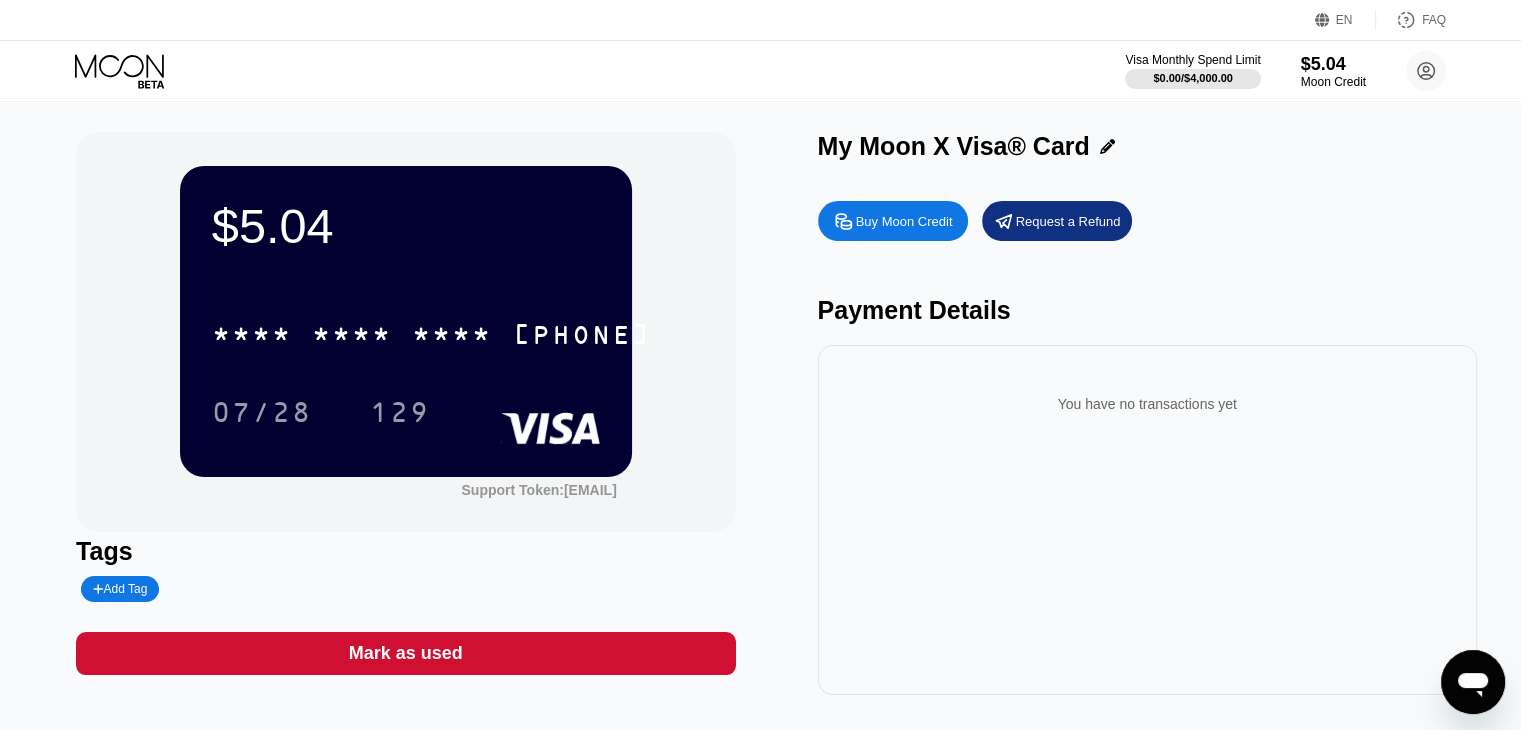 click on "Buy Moon Credit" at bounding box center (904, 221) 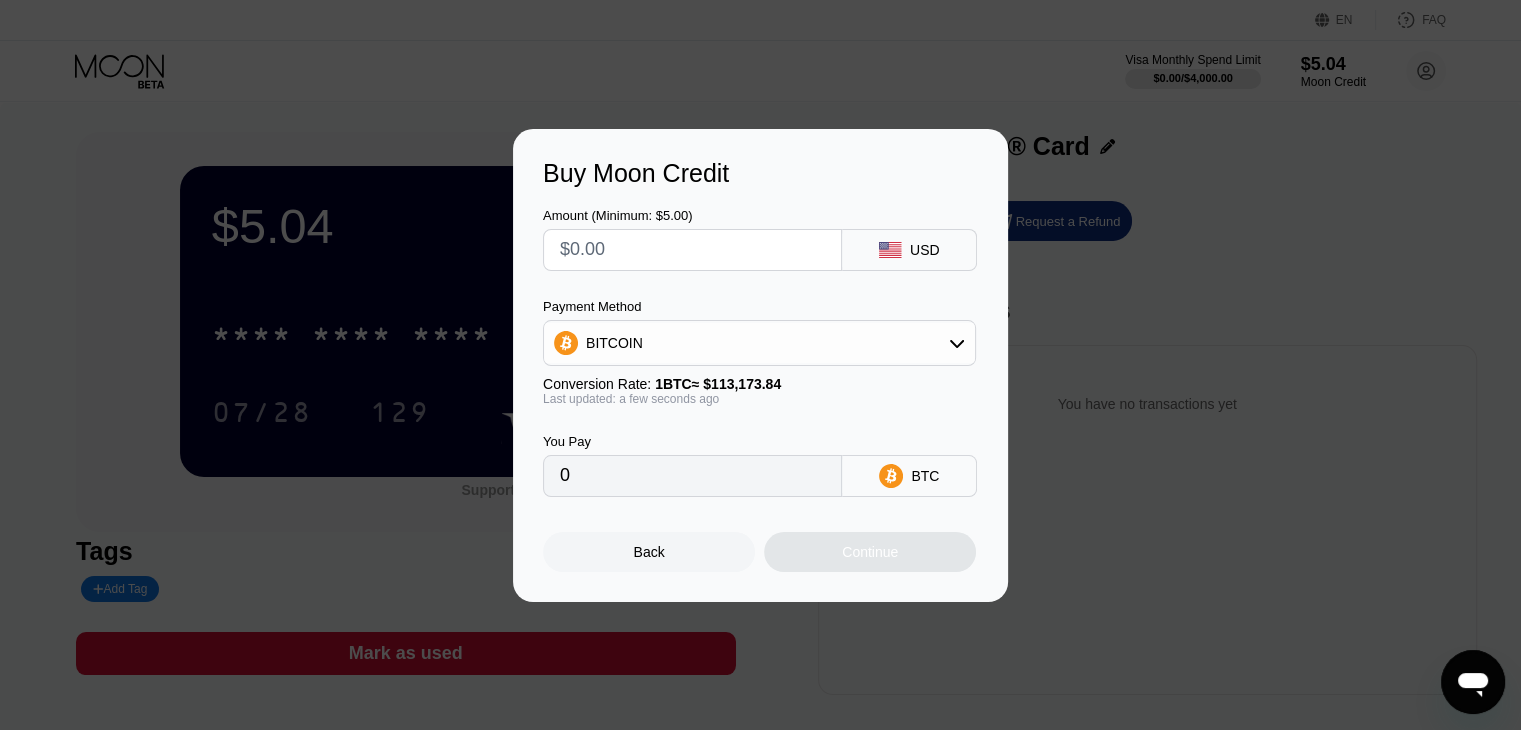 click on "BITCOIN" at bounding box center [759, 343] 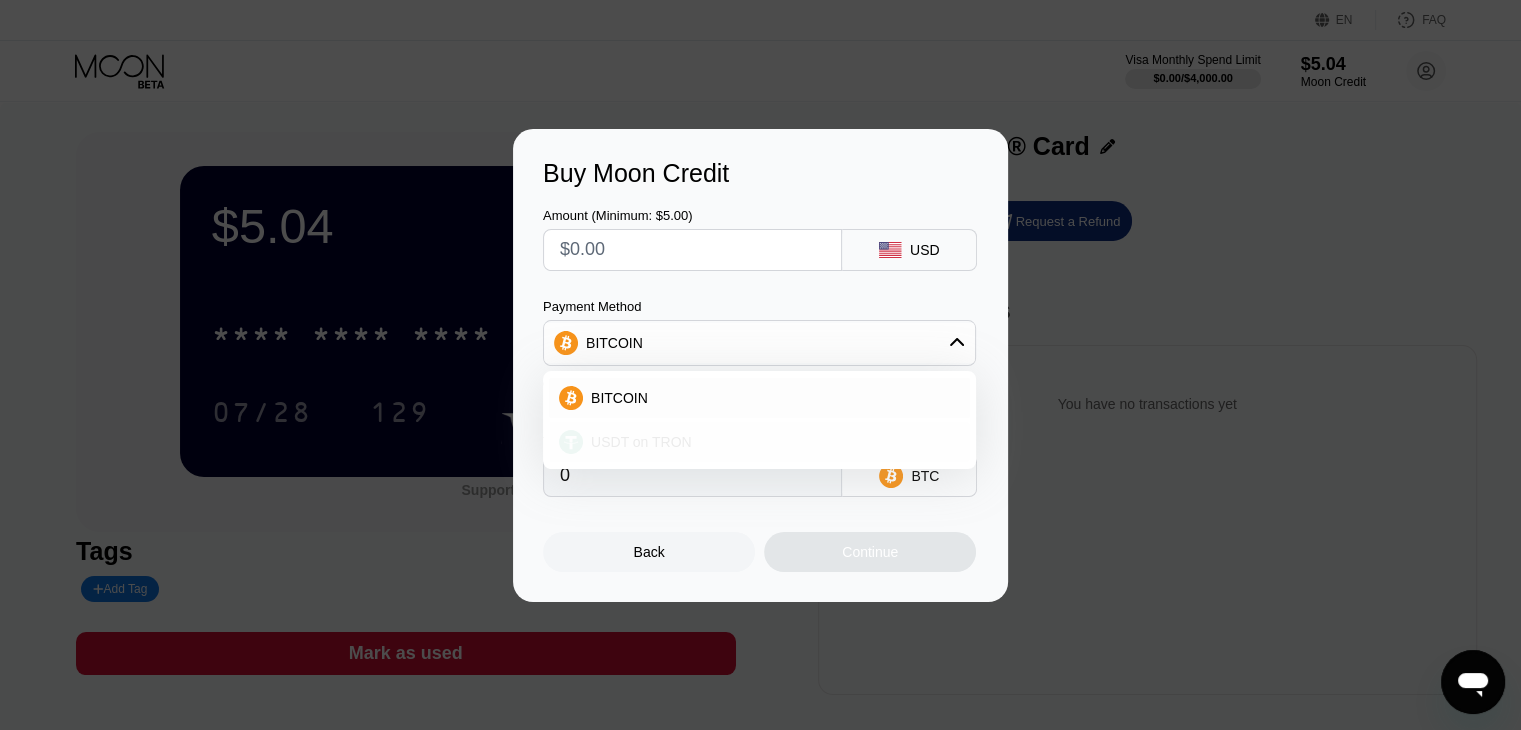 click on "USDT on TRON" at bounding box center (771, 442) 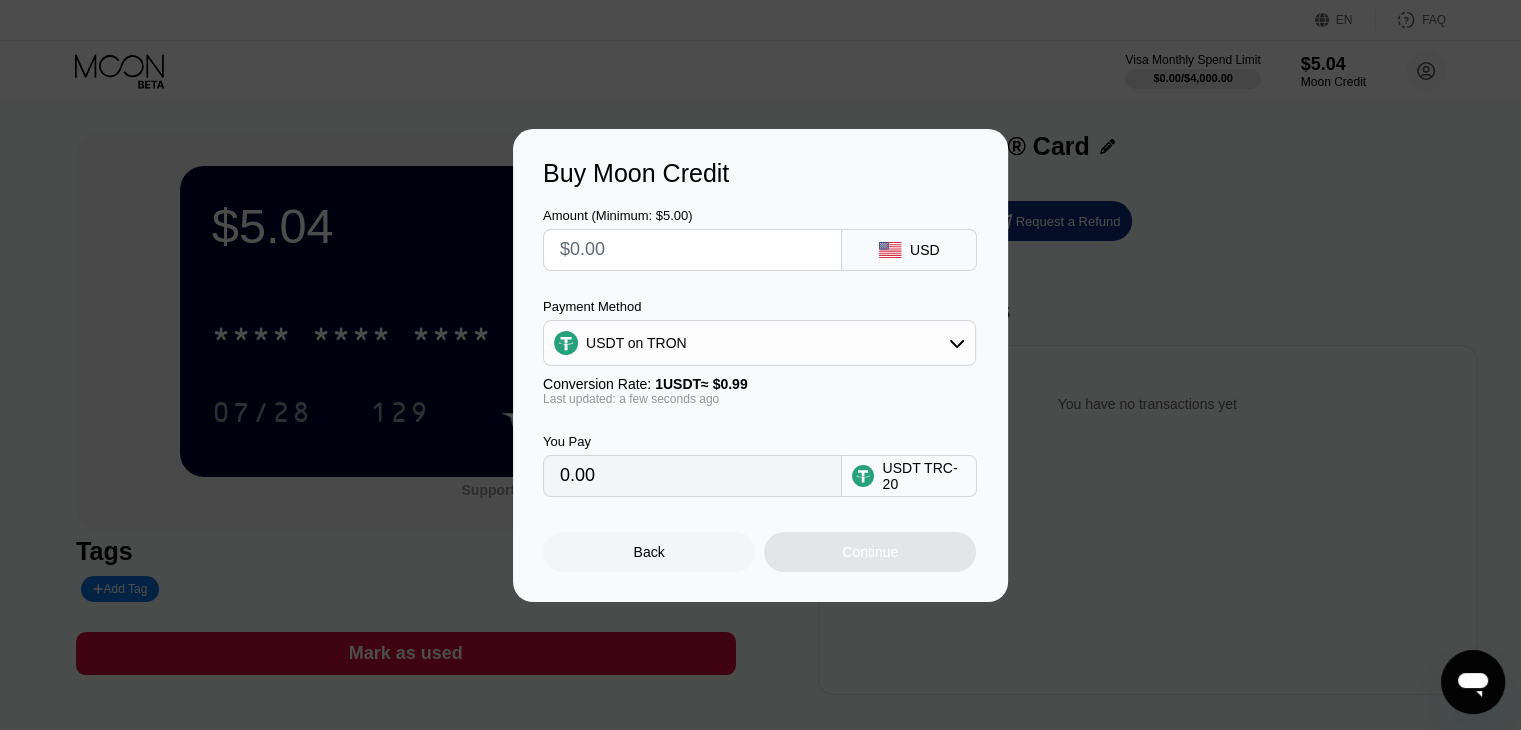 click at bounding box center [692, 250] 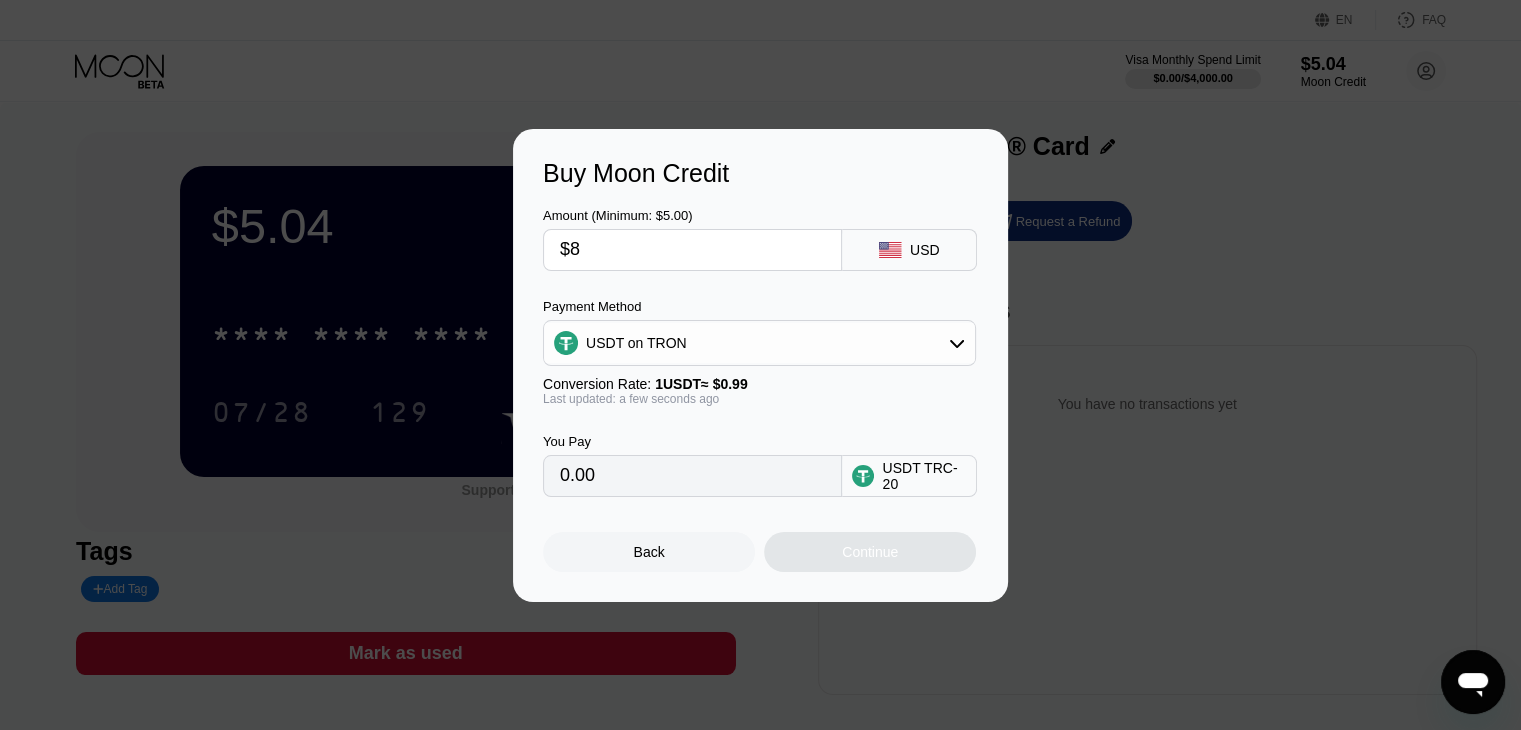 type on "$80" 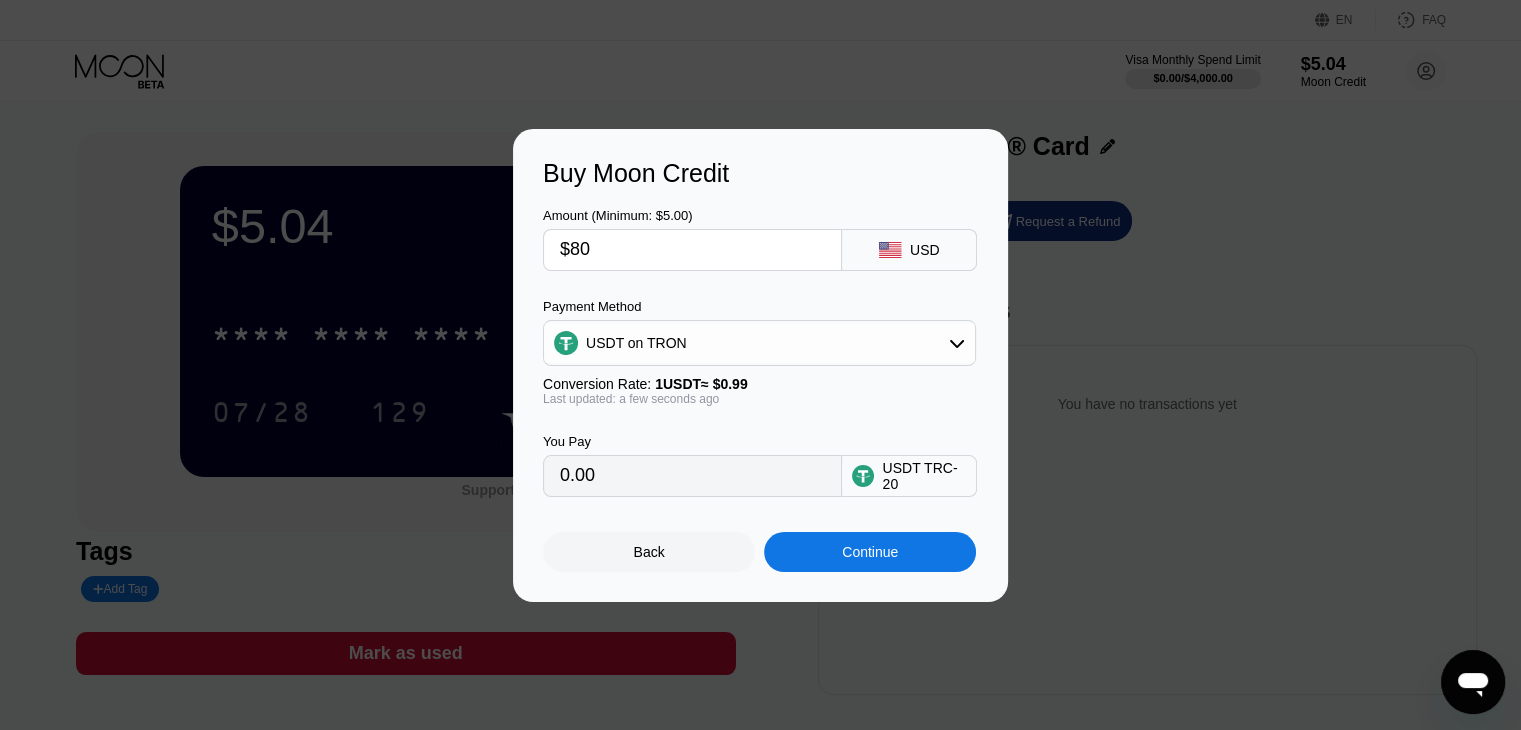 type on "80.81" 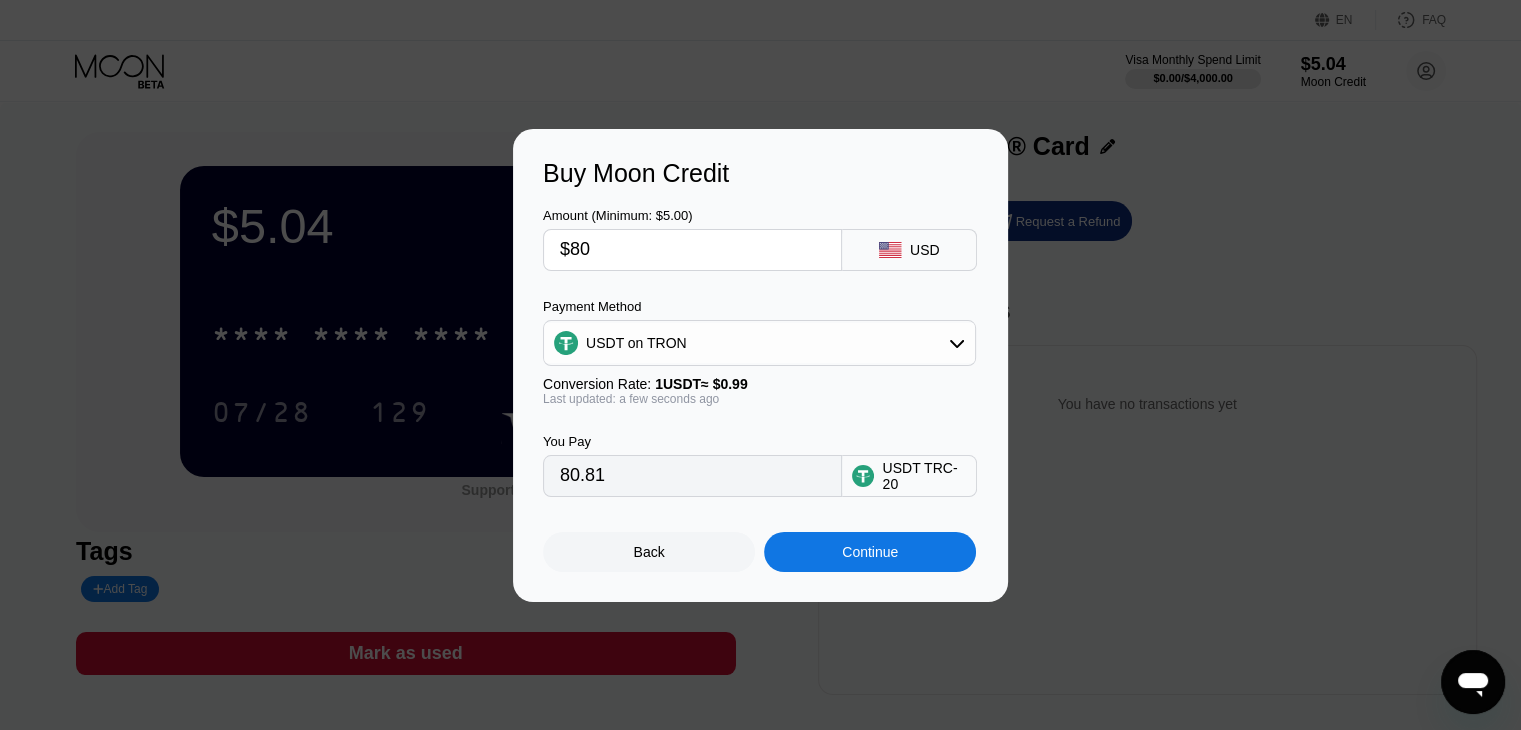 type on "$80" 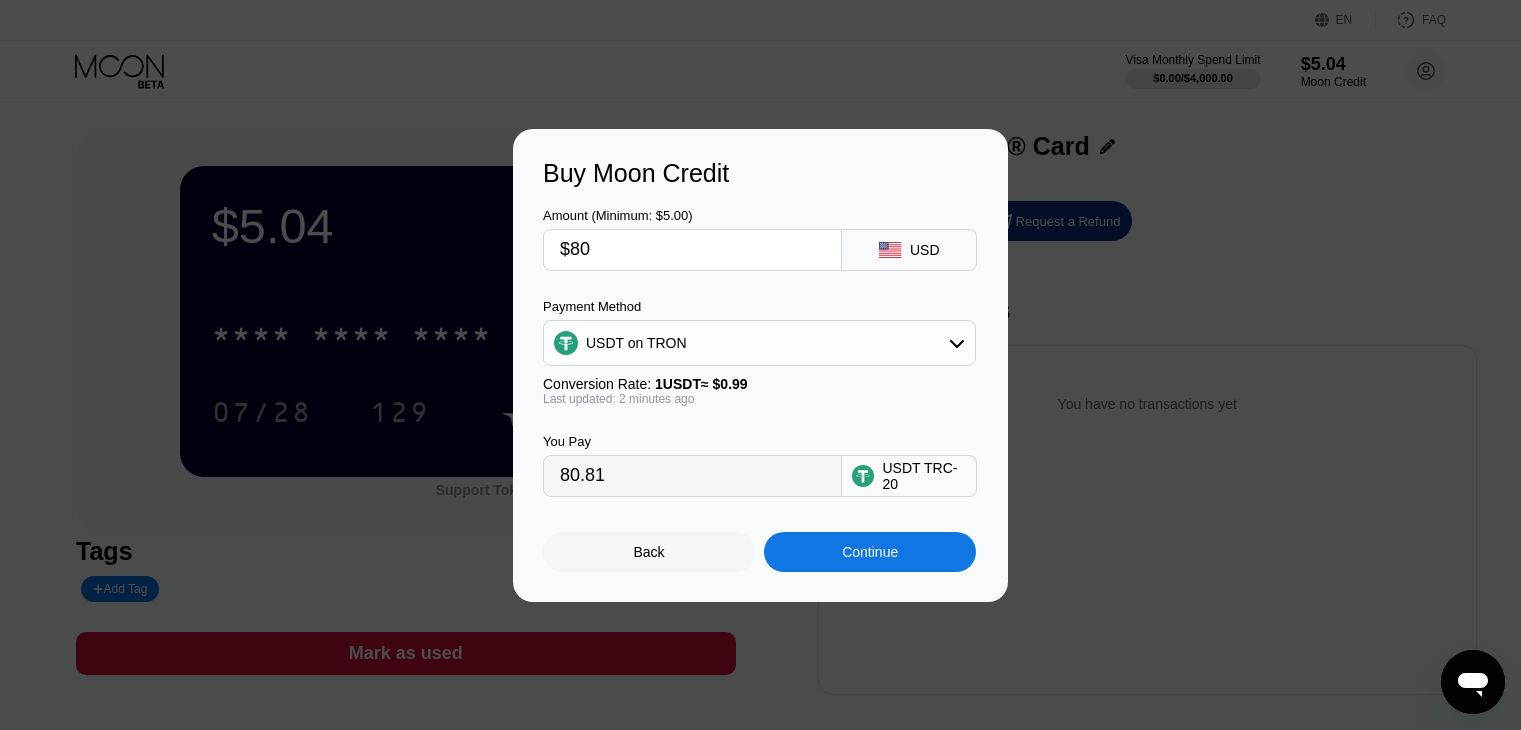 scroll, scrollTop: 0, scrollLeft: 0, axis: both 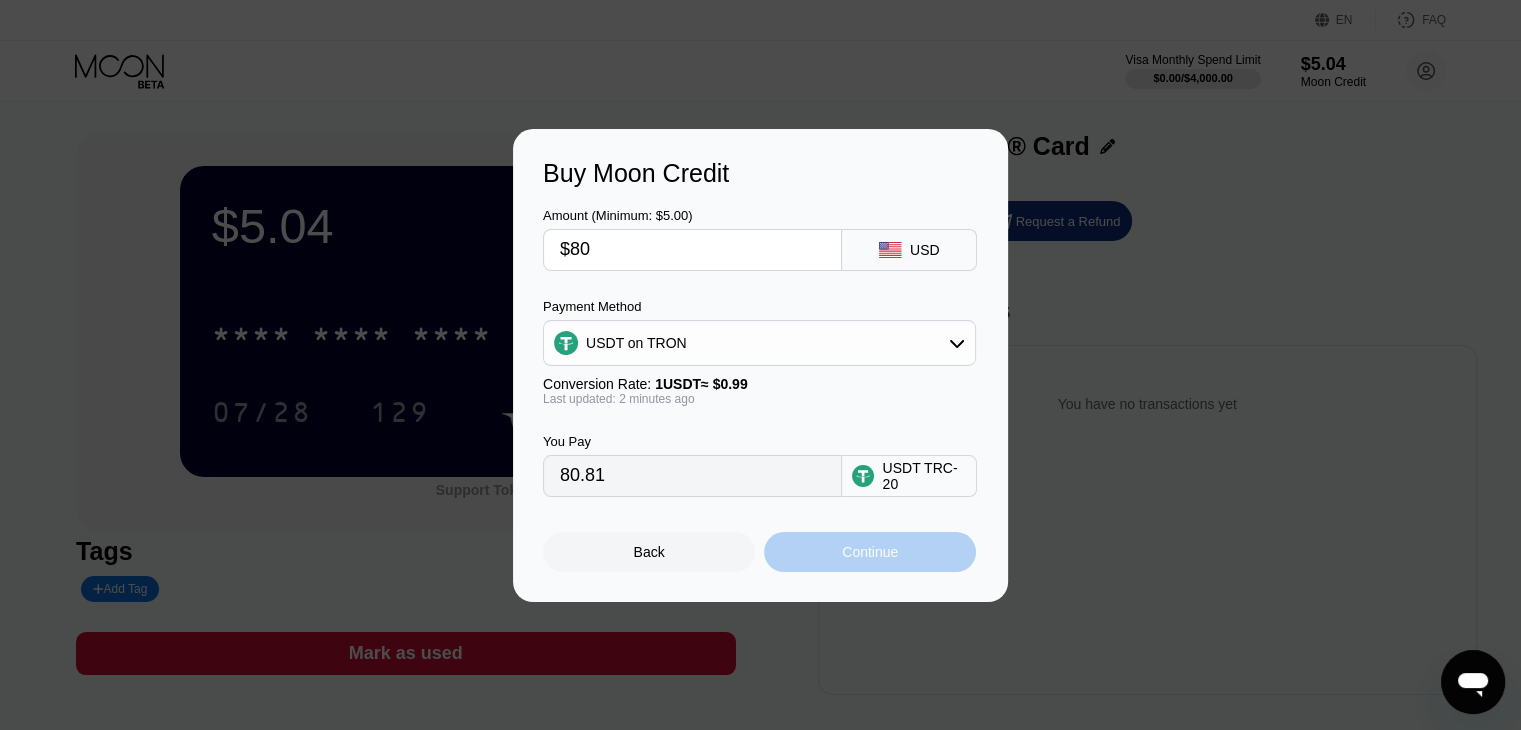 click on "Continue" at bounding box center (870, 552) 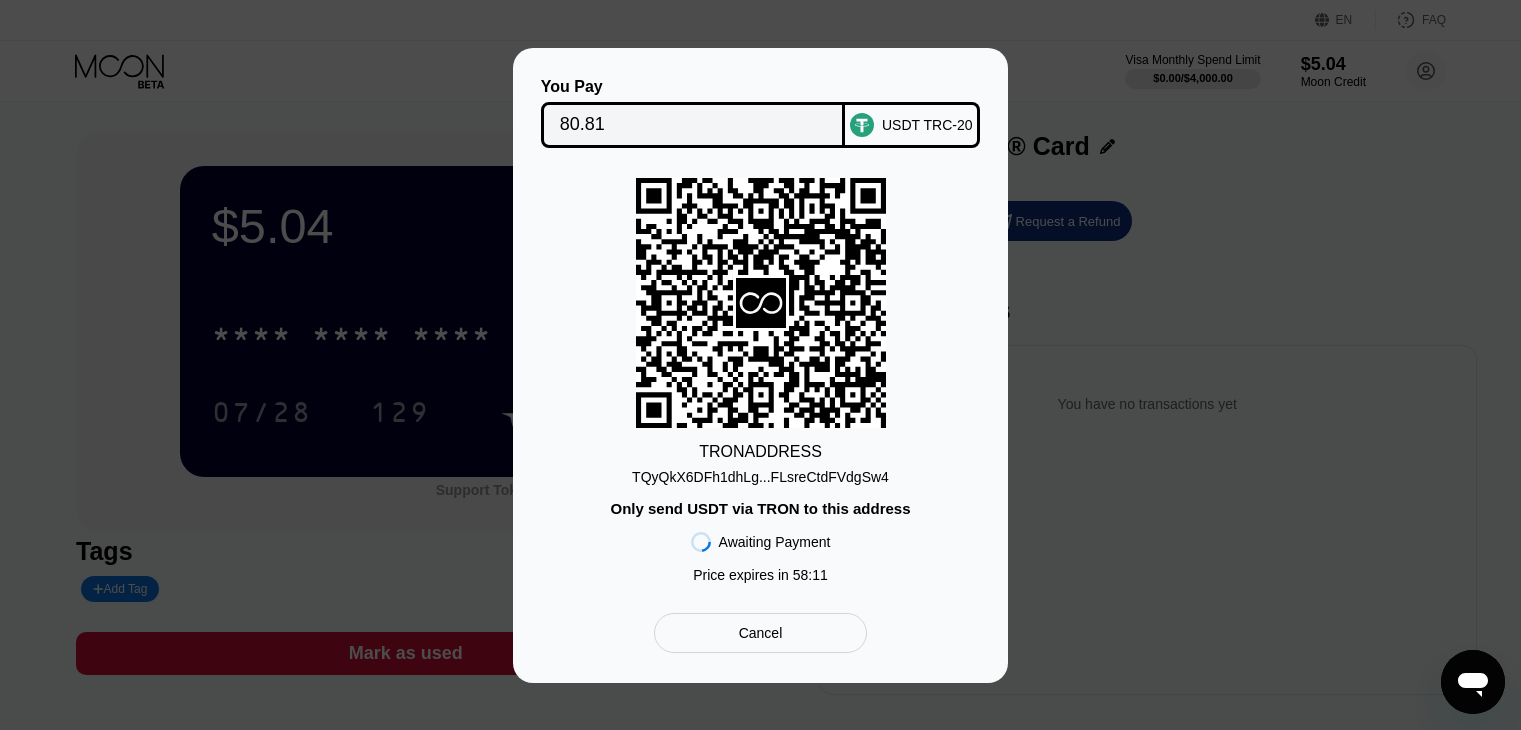 scroll, scrollTop: 0, scrollLeft: 0, axis: both 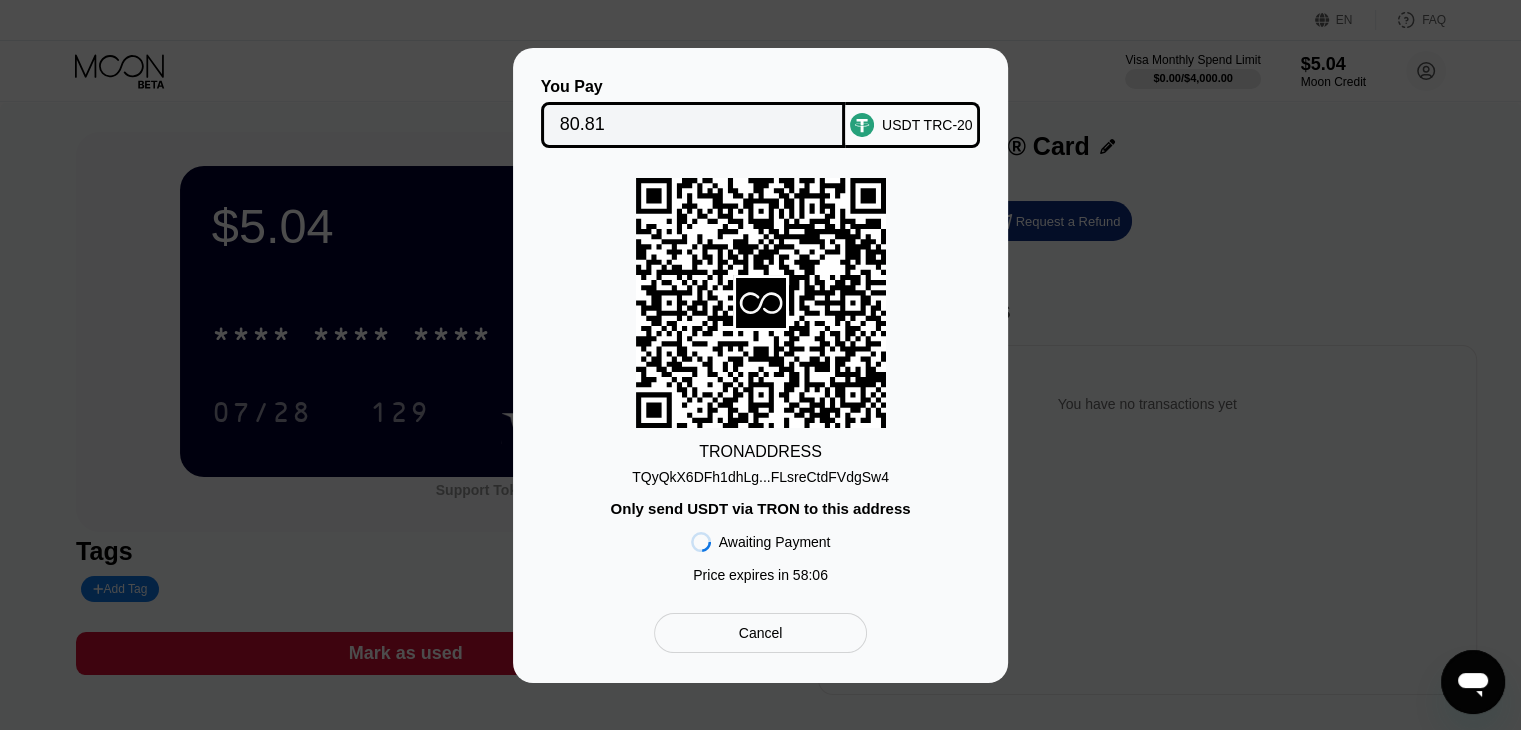 click on "TQyQkX6DFh1dhLg...FLsreCtdFVdgSw4" at bounding box center (760, 477) 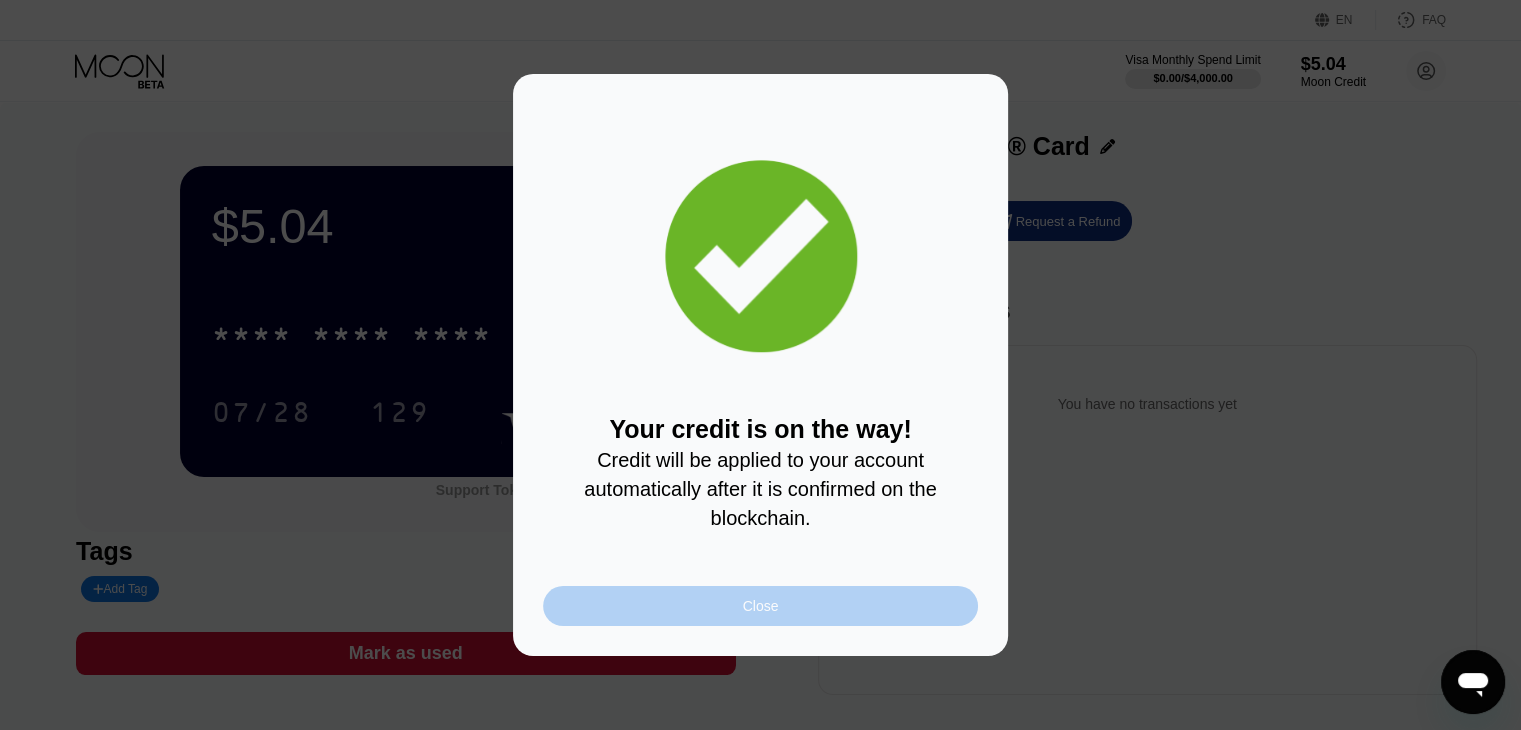click on "Close" at bounding box center (760, 606) 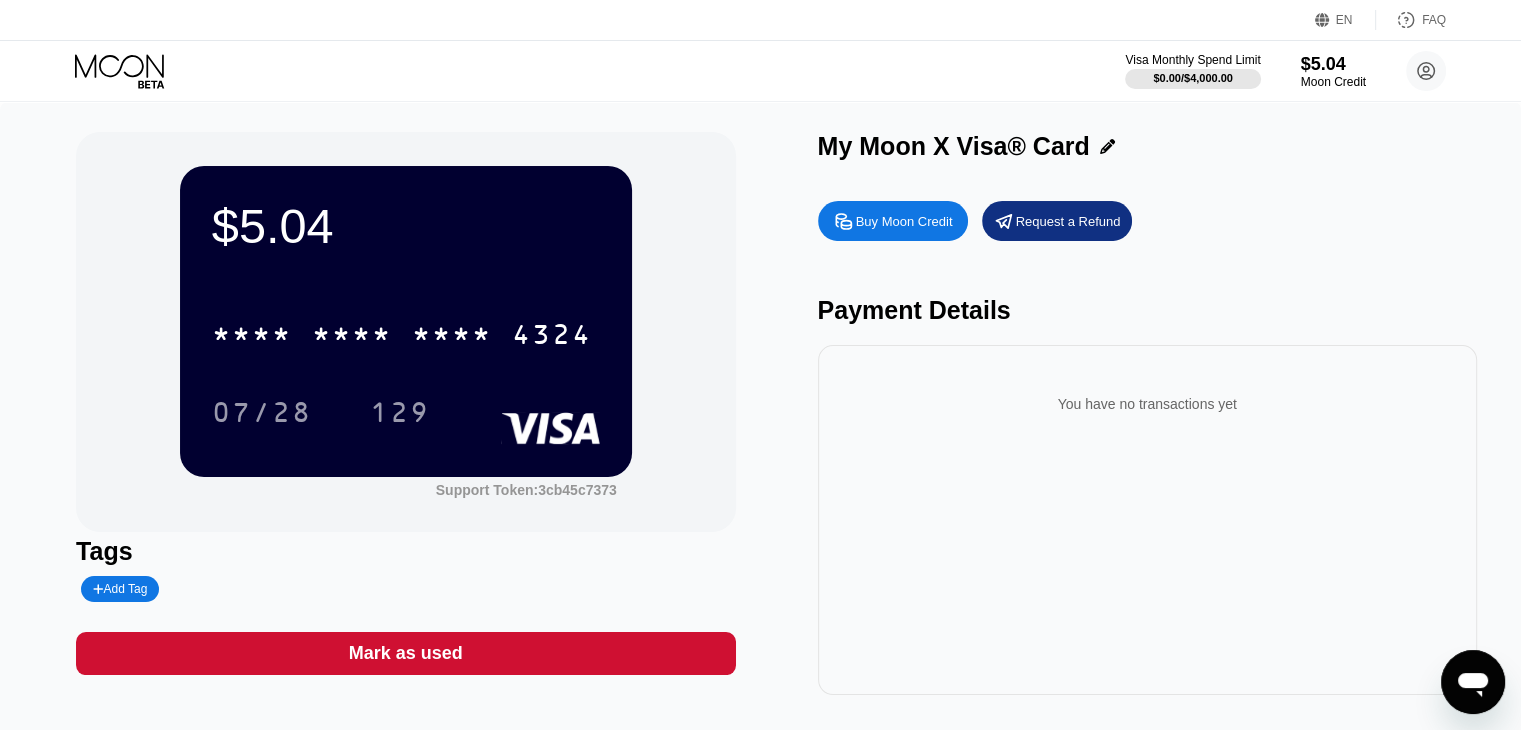 click on "* * * *" at bounding box center (452, 337) 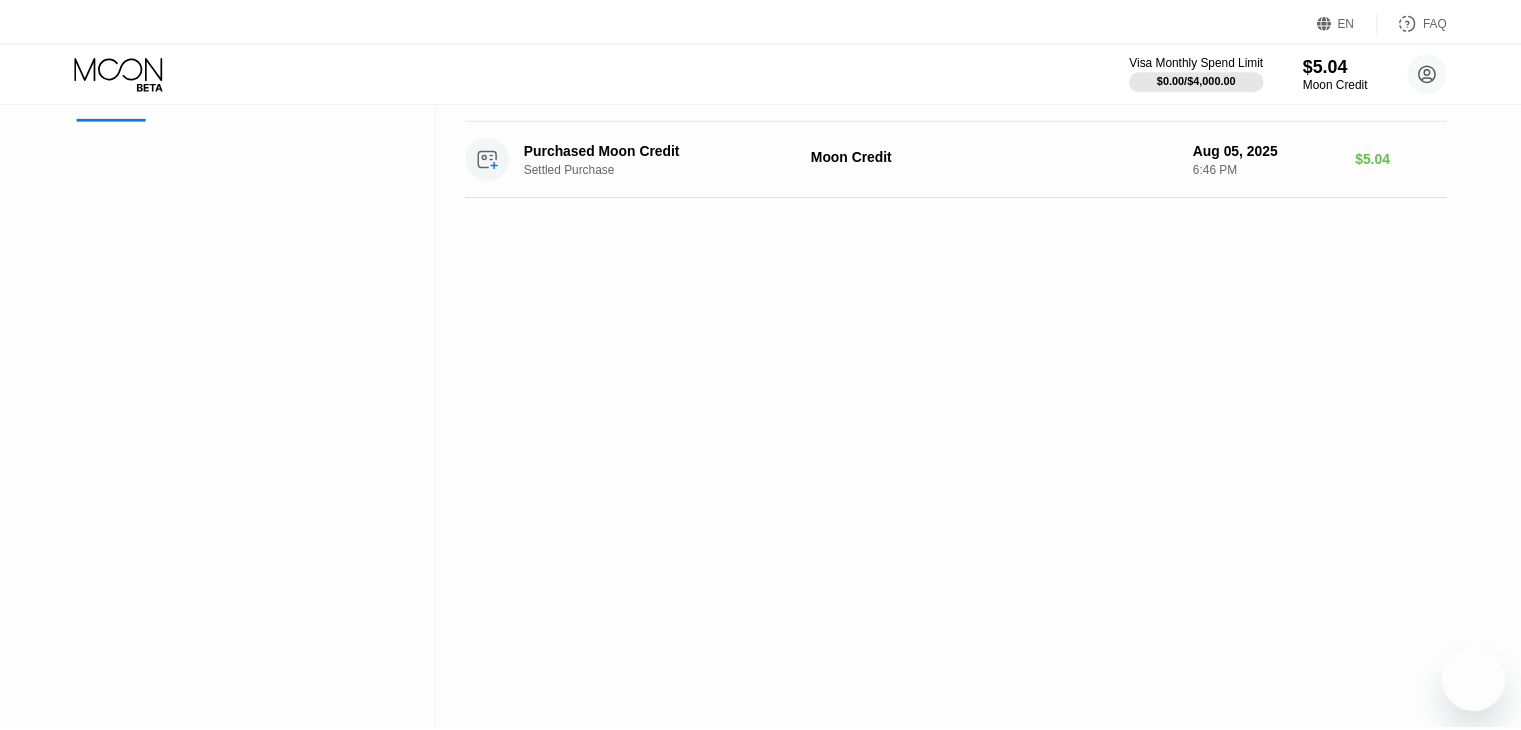 scroll, scrollTop: 0, scrollLeft: 0, axis: both 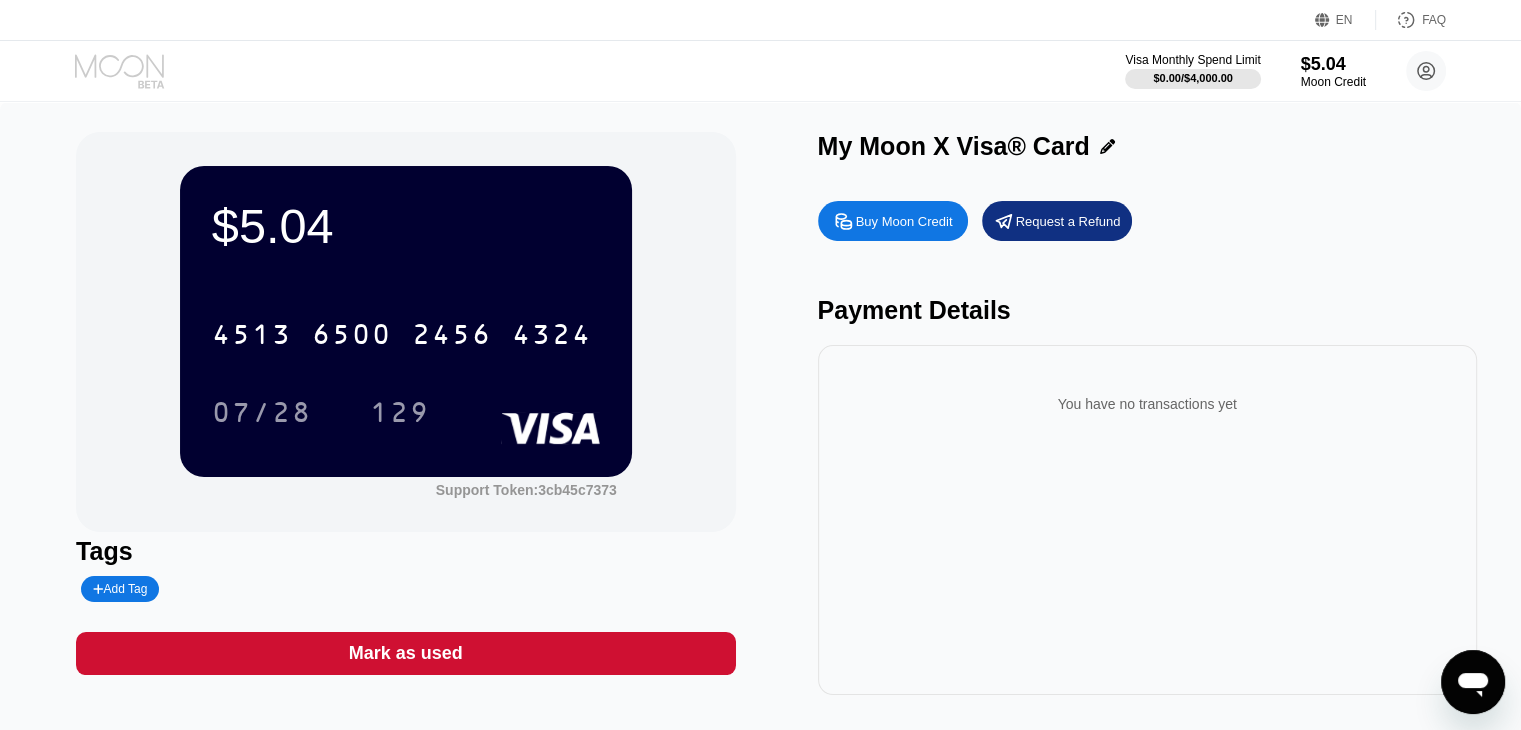 click 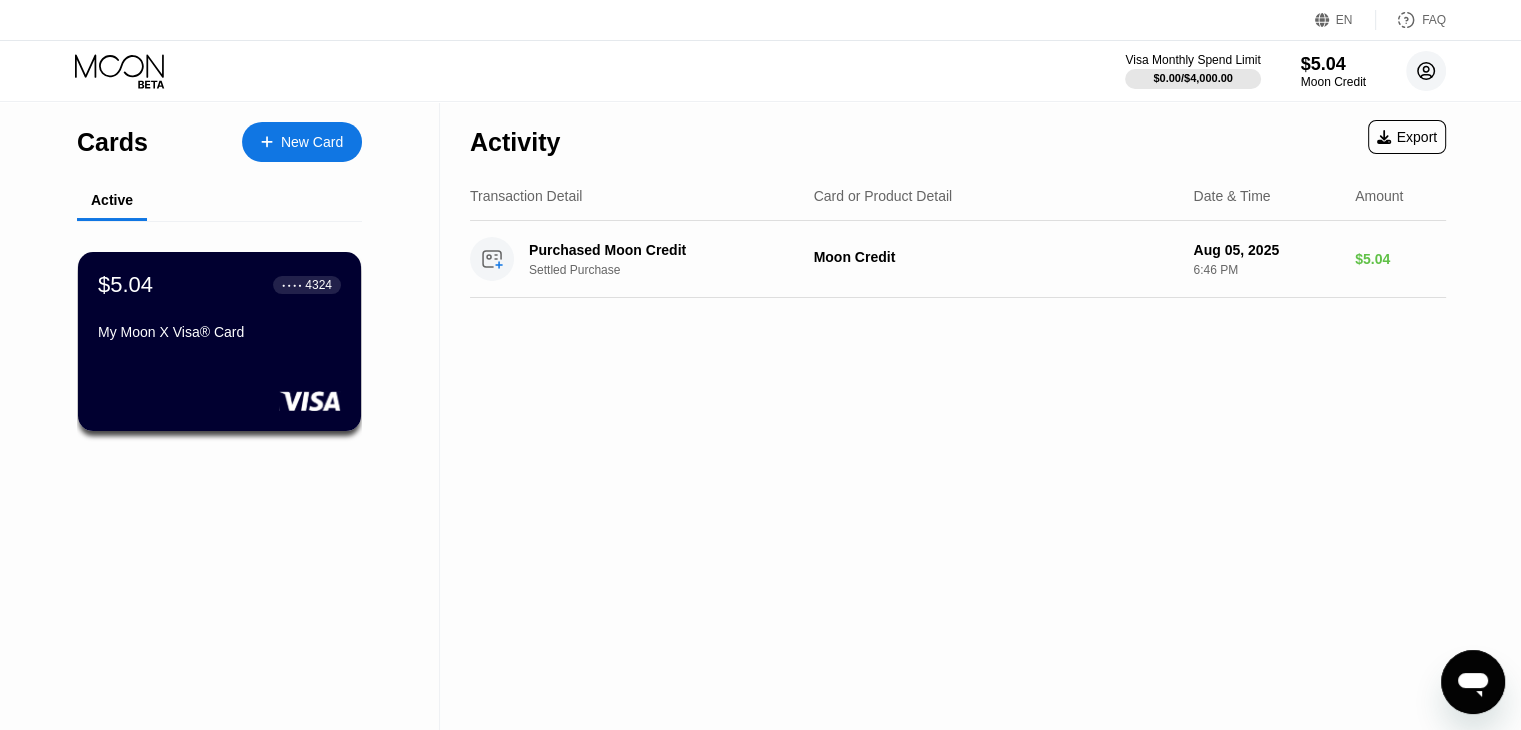 click 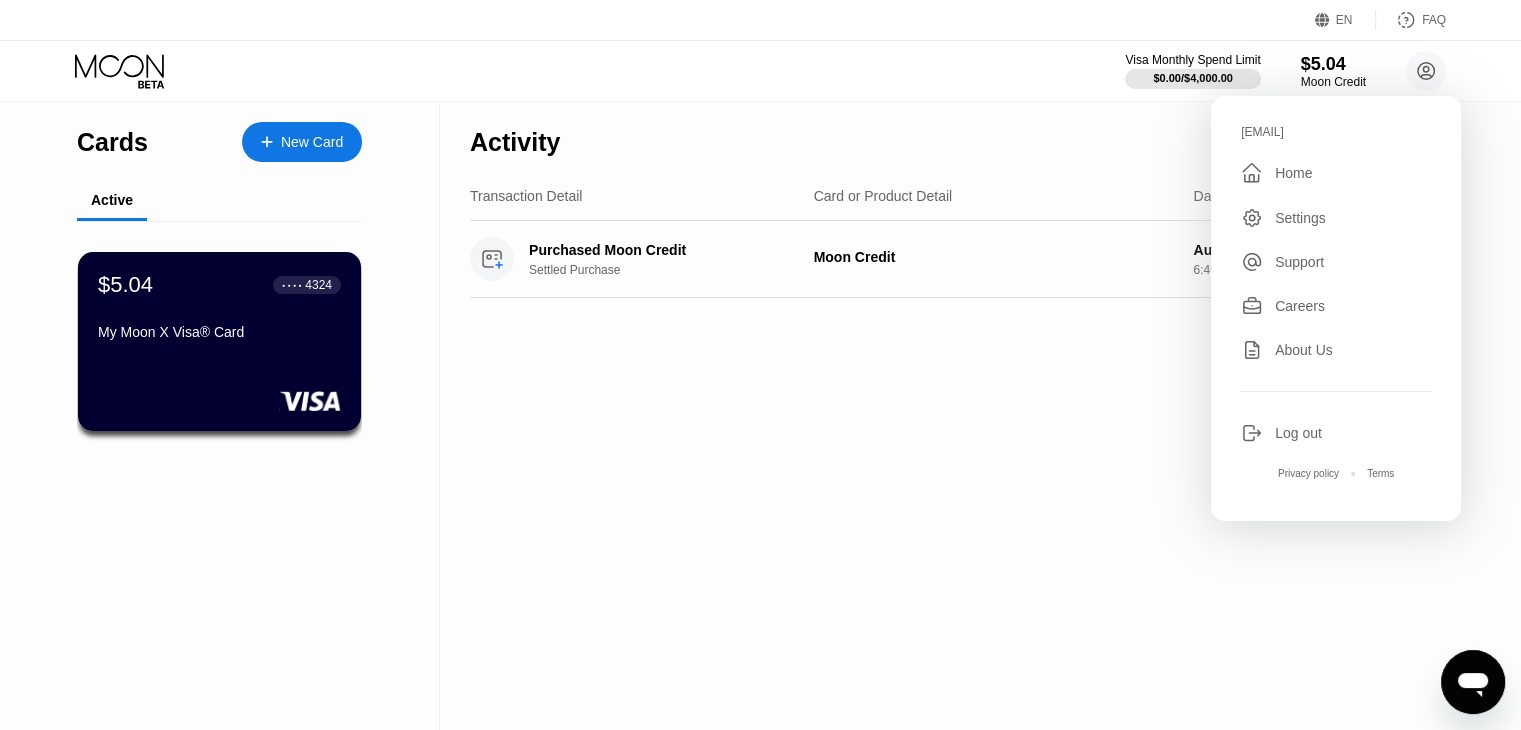 click on "Activity Export Transaction Detail Card or Product Detail Date & Time Amount Purchased Moon Credit Settled Purchase Moon Credit Aug 05, 2025 6:46 PM $5.04" at bounding box center [958, 416] 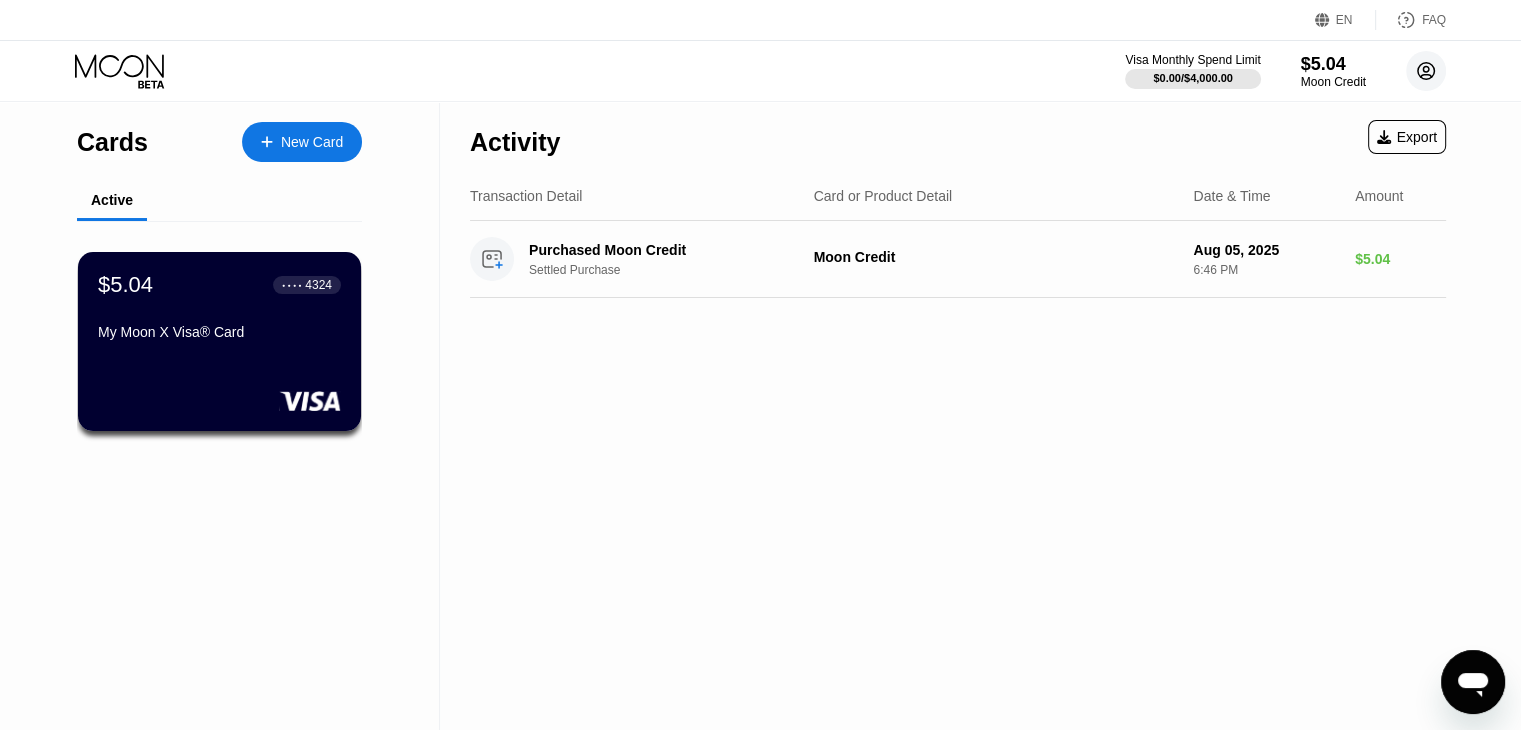 click 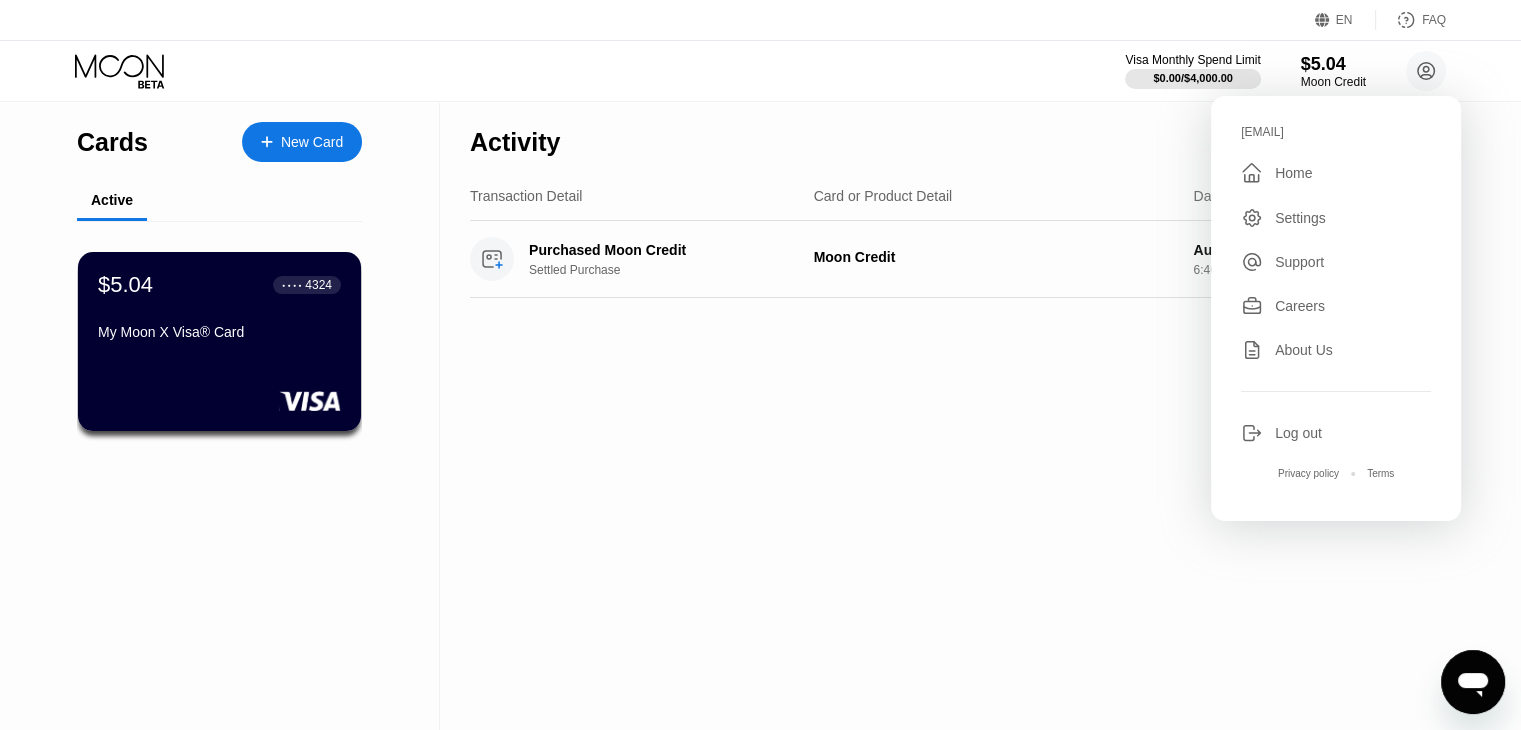 click on "Settings" at bounding box center [1300, 218] 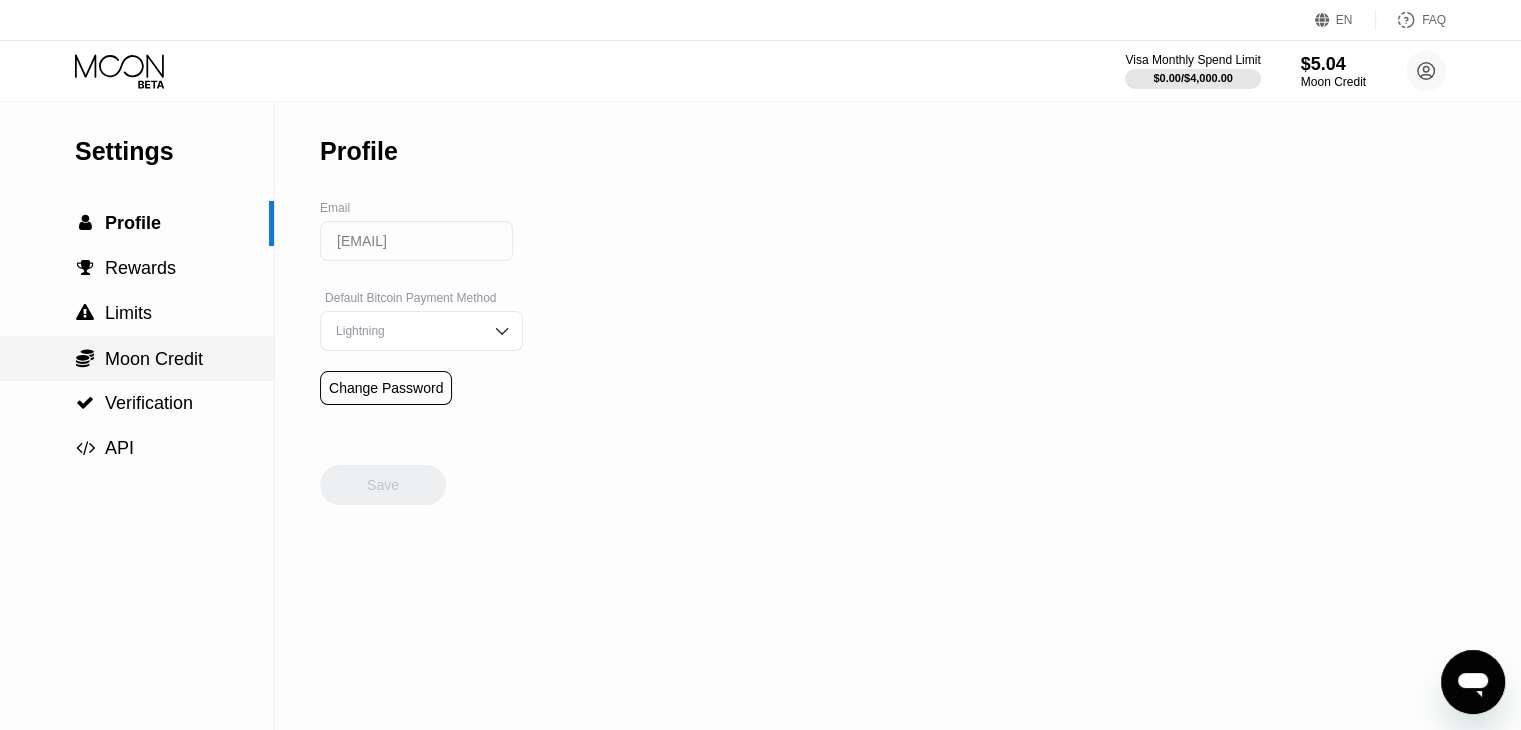 click on " Moon Credit" at bounding box center (137, 359) 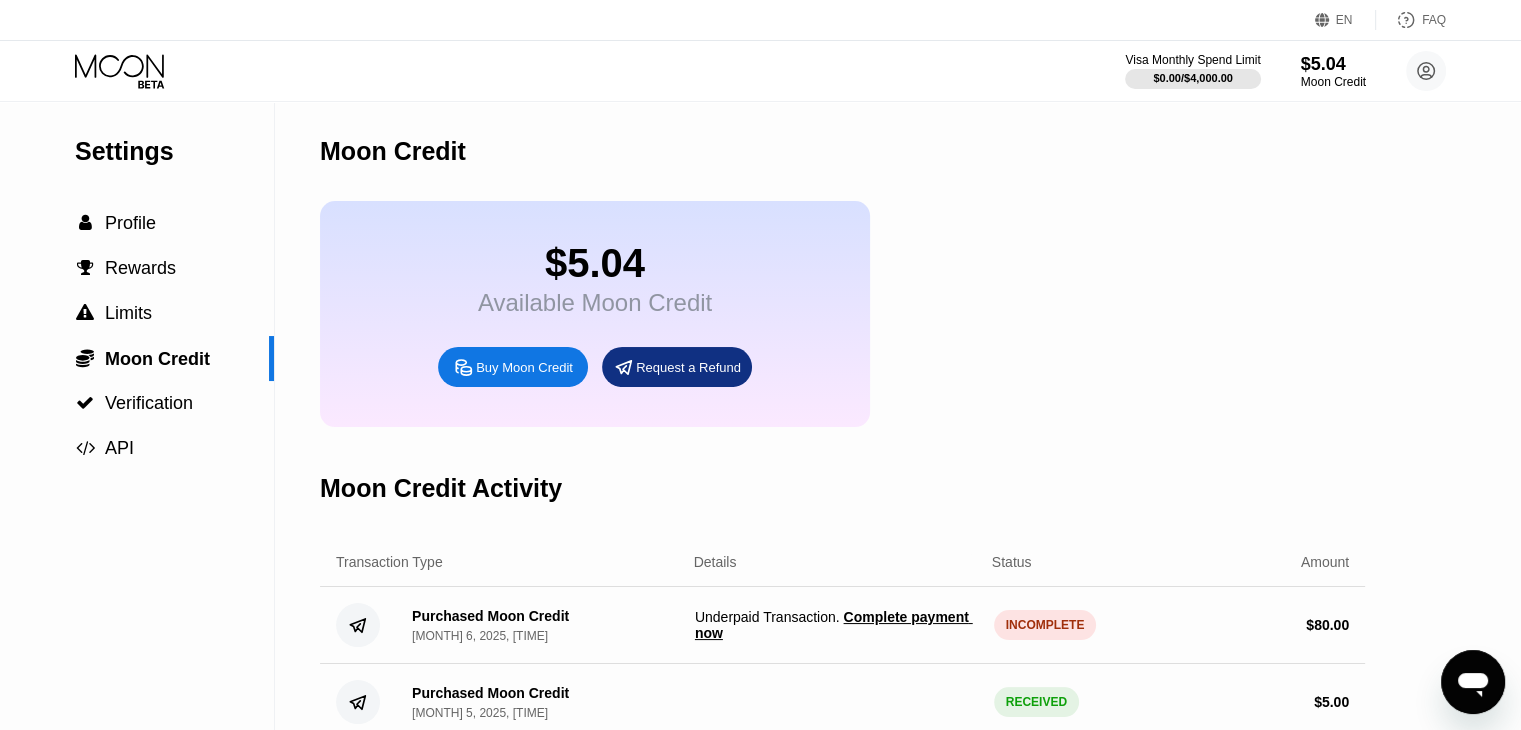 scroll, scrollTop: 304, scrollLeft: 0, axis: vertical 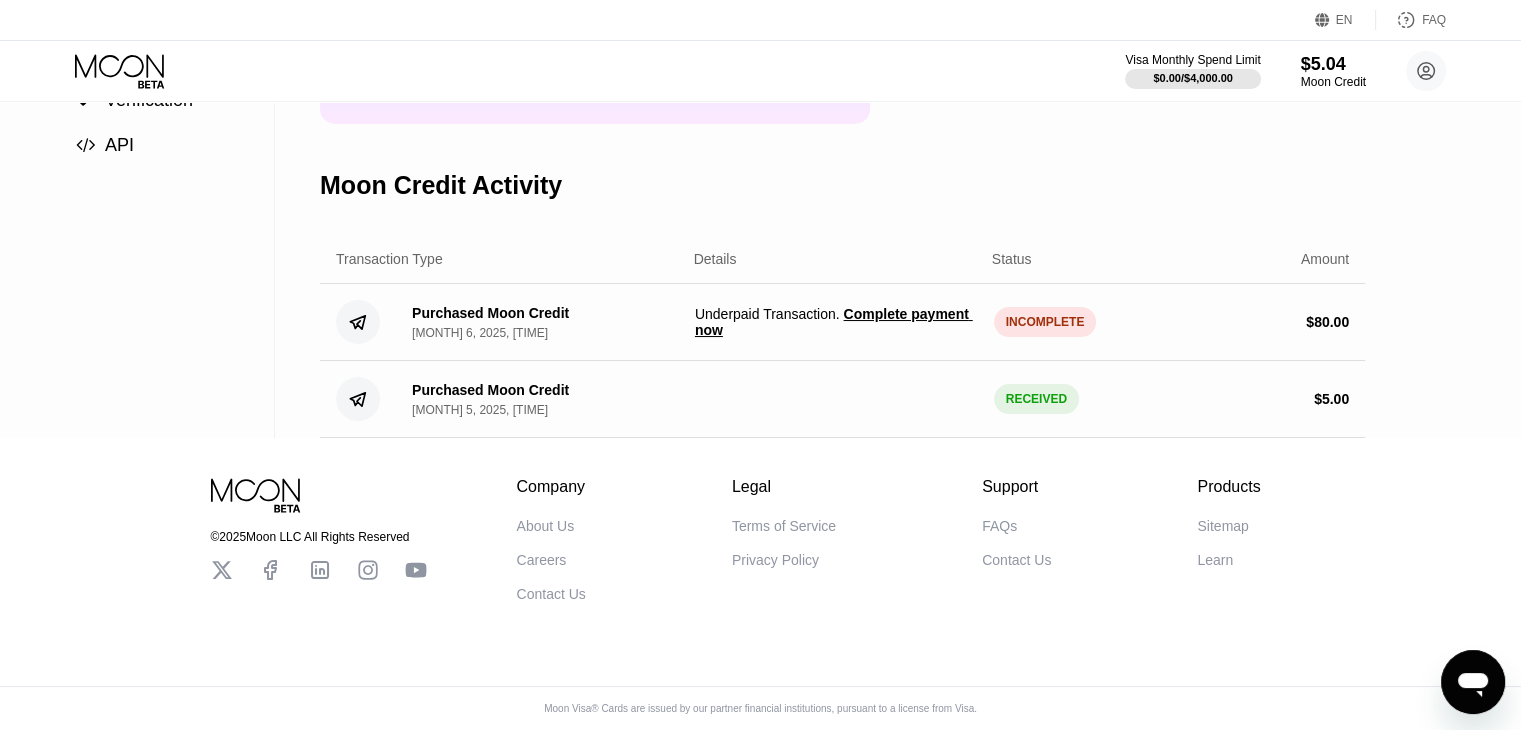 click on "Complete payment now" at bounding box center (834, 322) 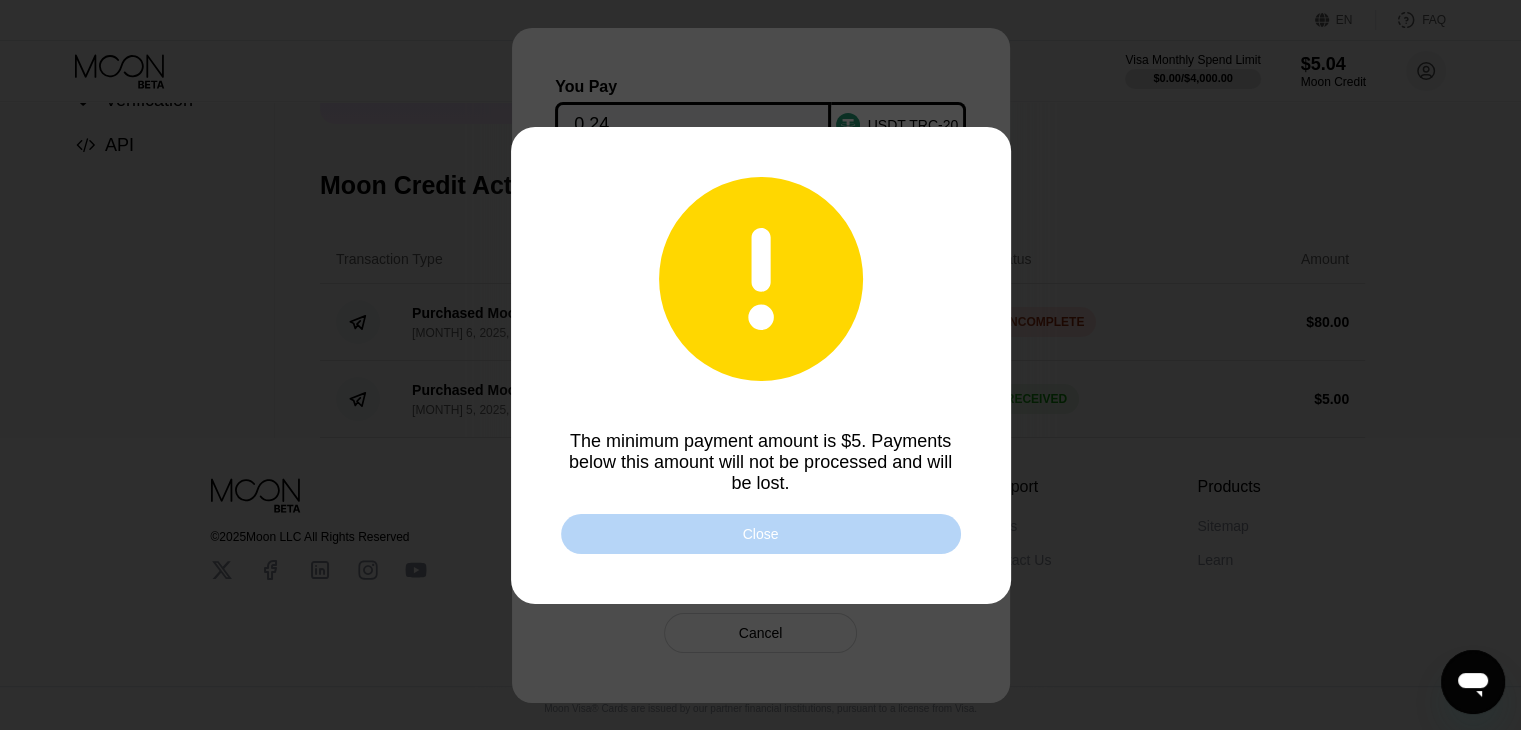 click on "Close" at bounding box center (761, 534) 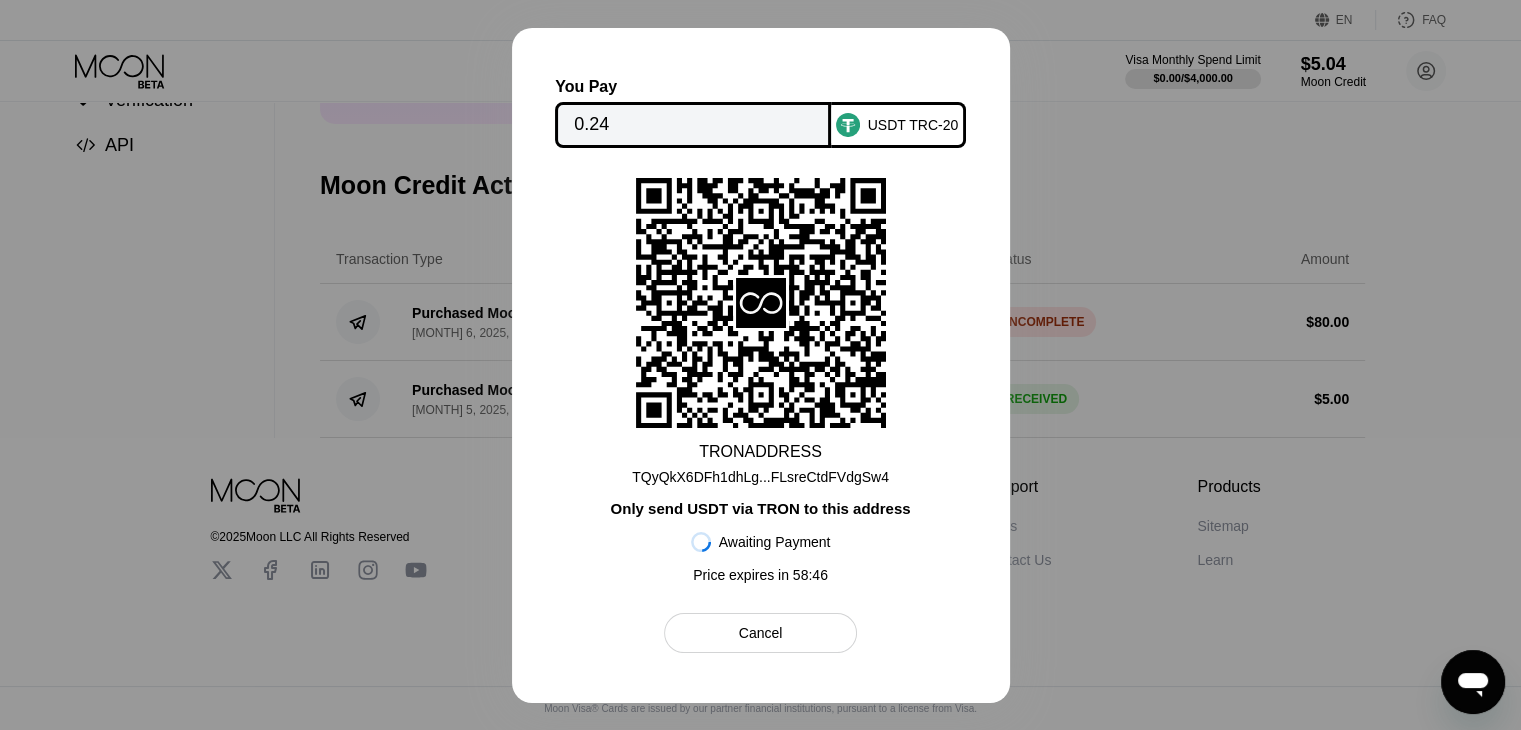 click on "TQyQkX6DFh1dhLg...FLsreCtdFVdgSw4" at bounding box center (760, 477) 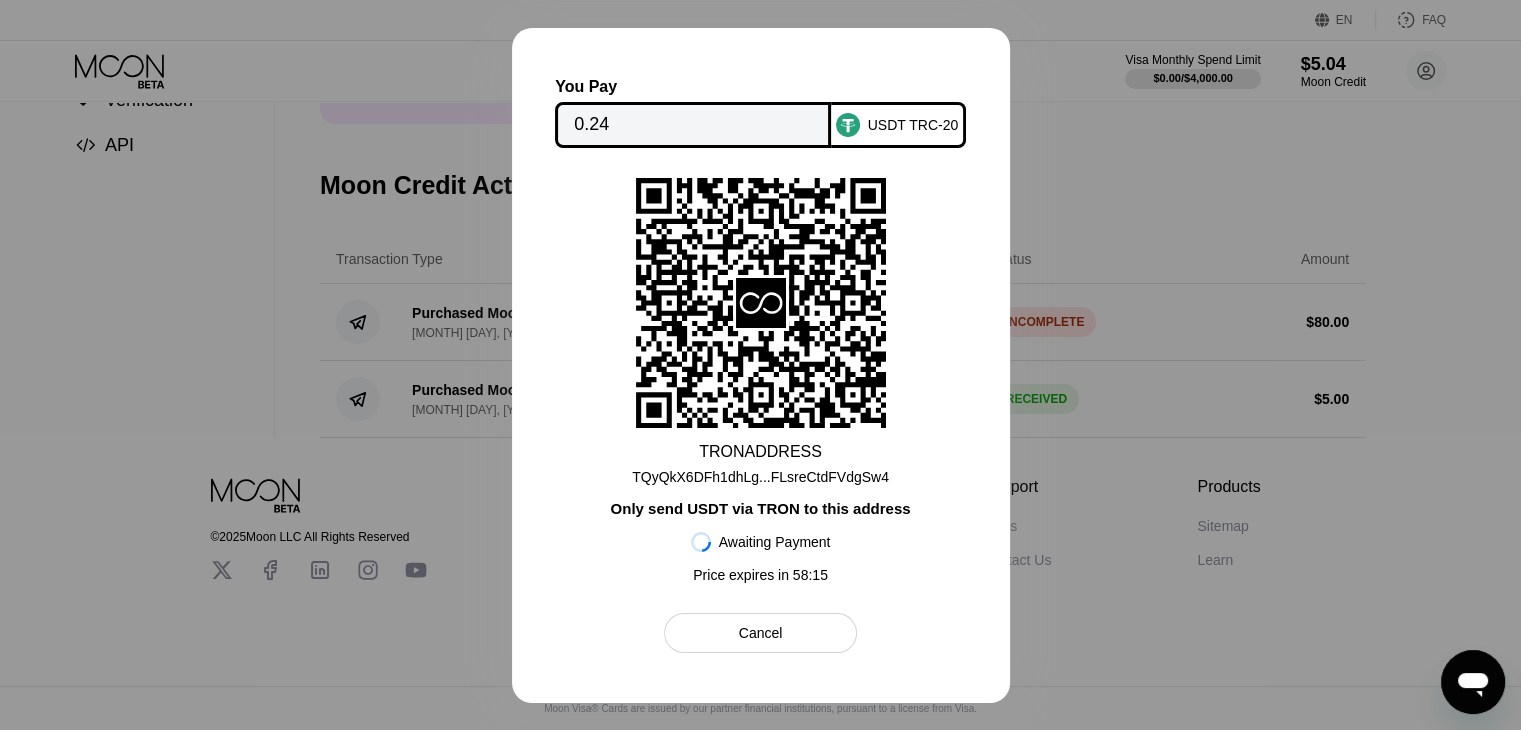 scroll, scrollTop: 0, scrollLeft: 0, axis: both 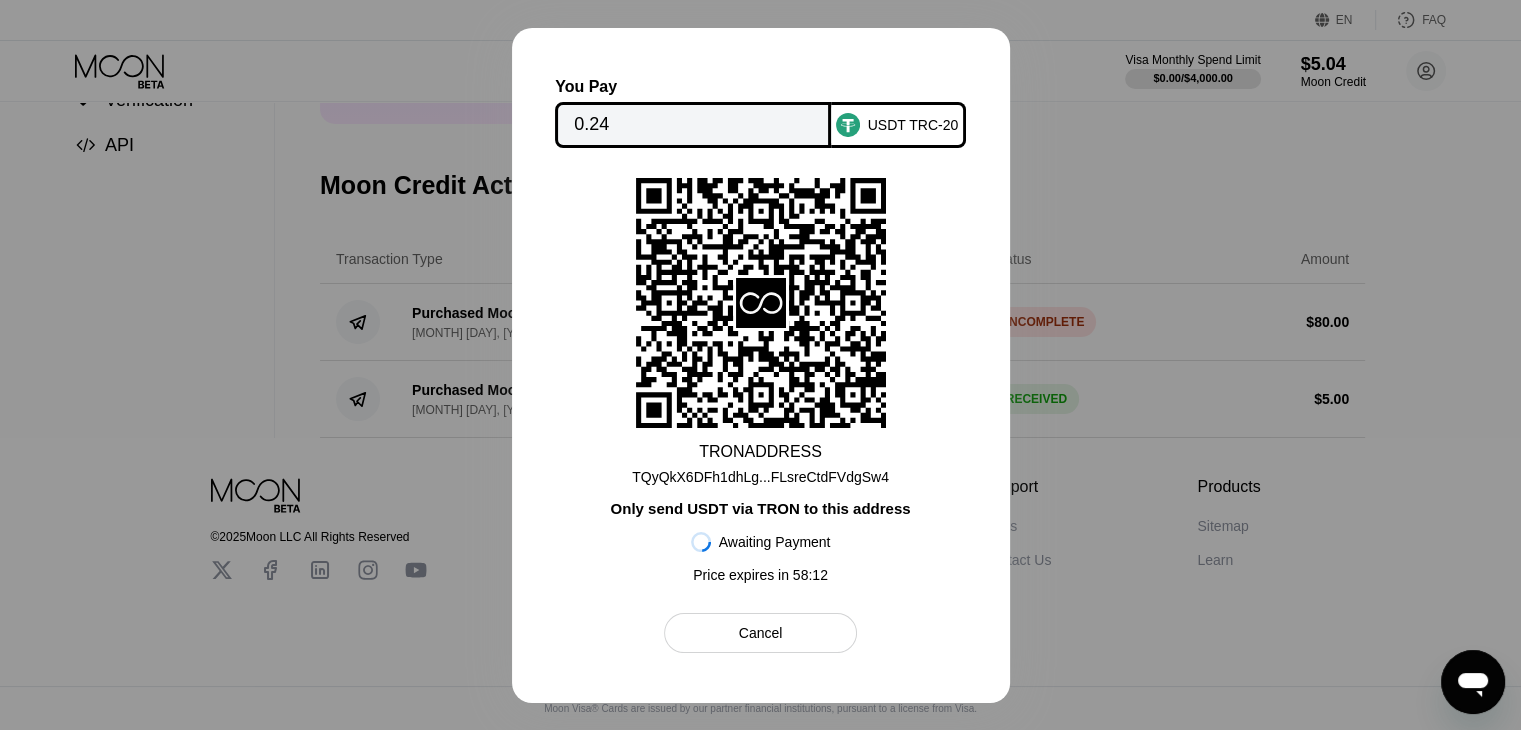 click at bounding box center (760, 365) 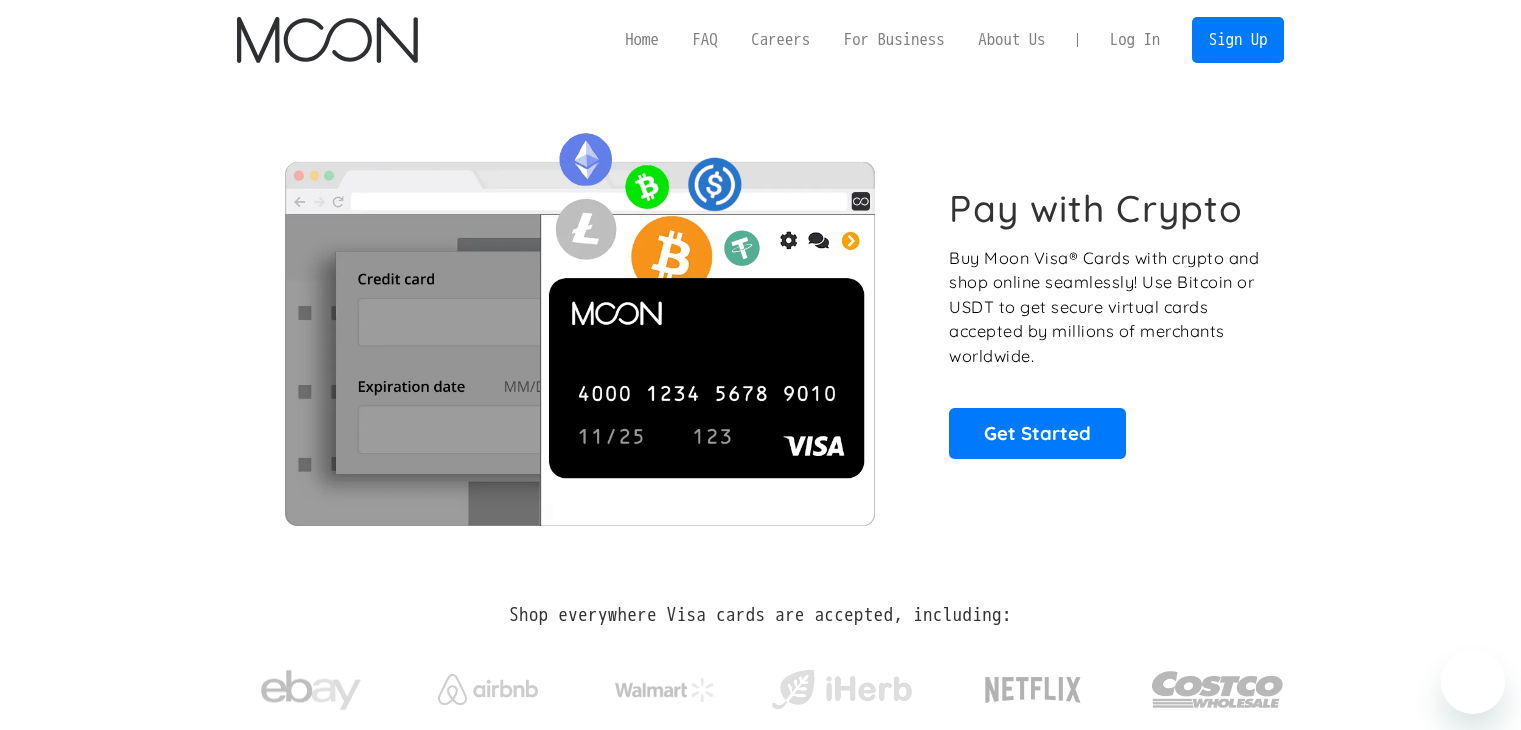 scroll, scrollTop: 0, scrollLeft: 0, axis: both 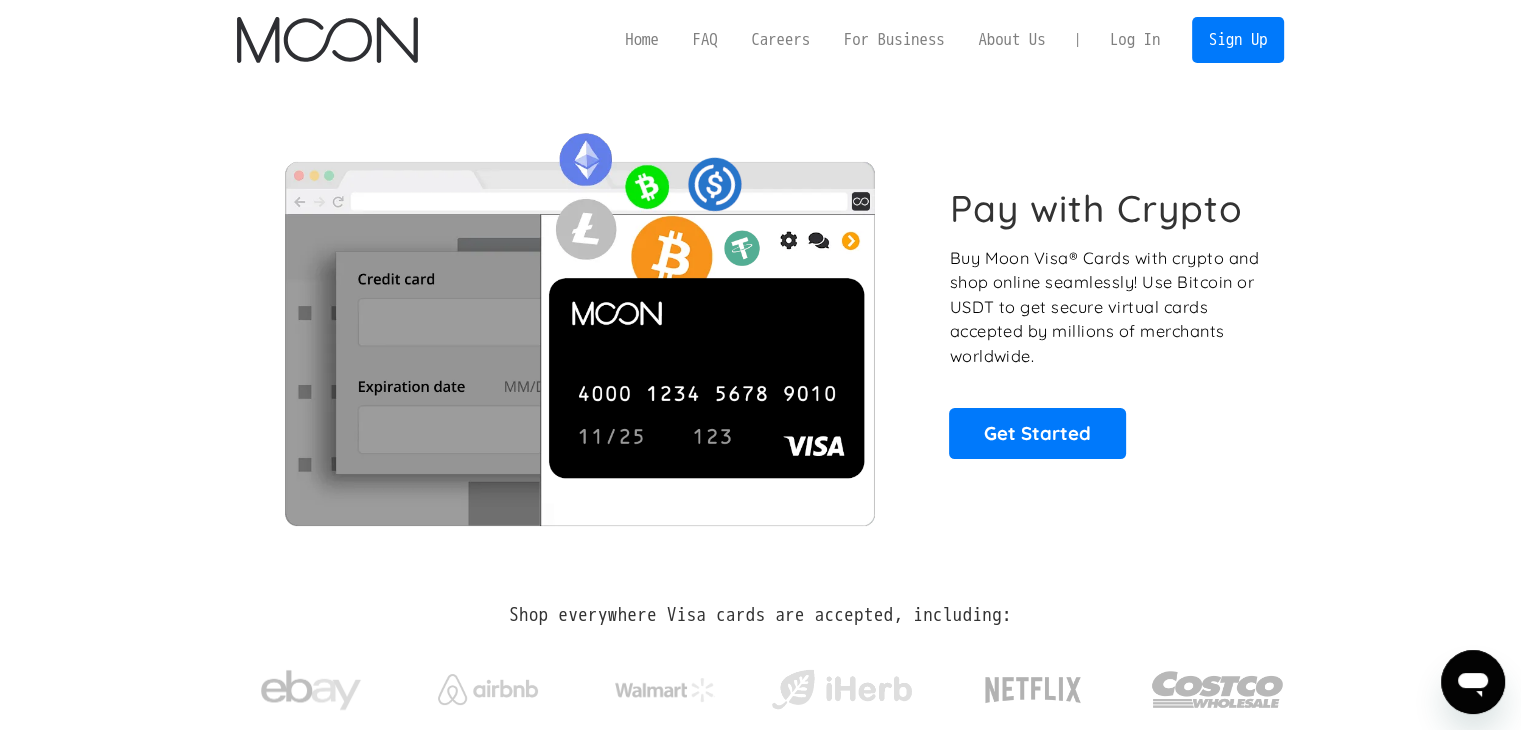 click on "Log In" at bounding box center (1135, 40) 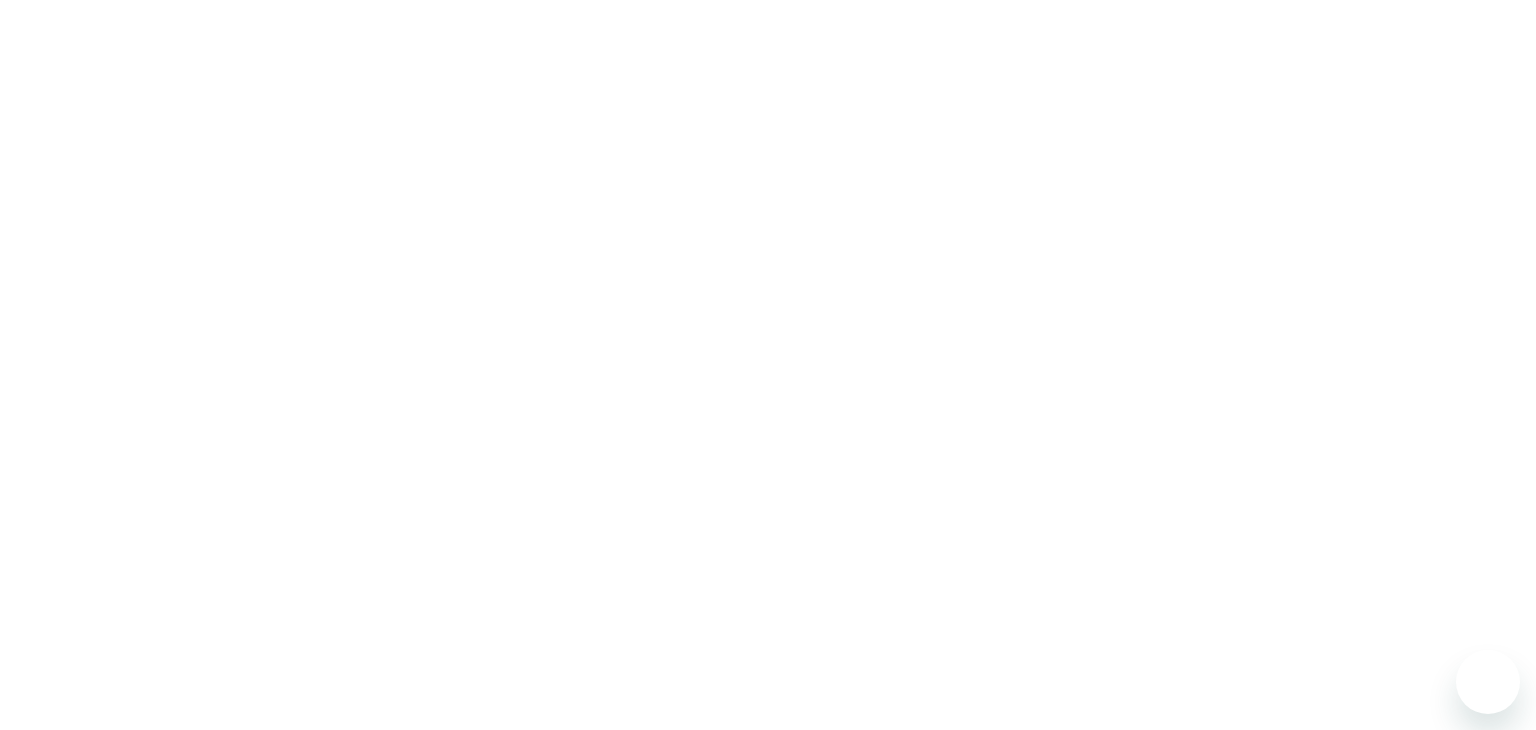 scroll, scrollTop: 0, scrollLeft: 0, axis: both 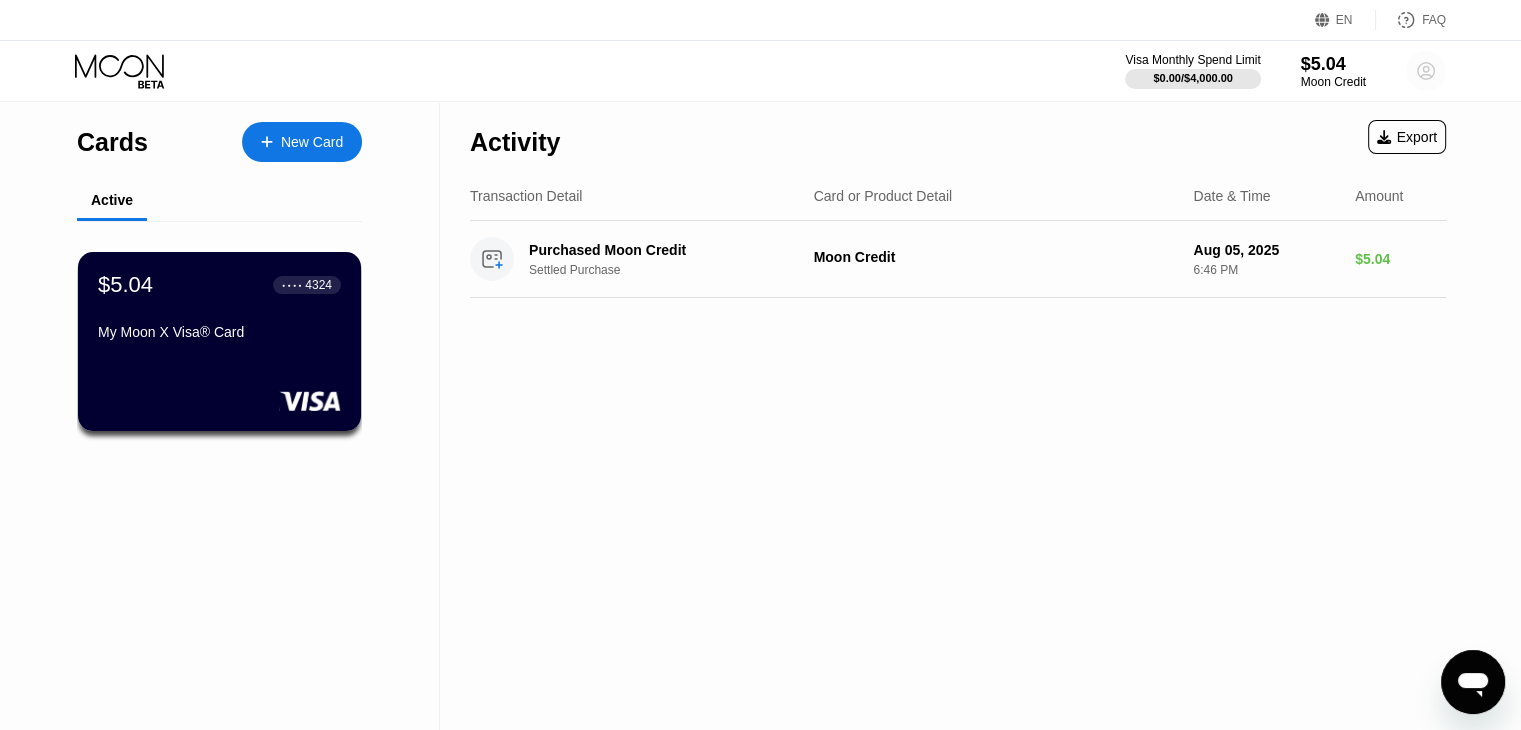 click 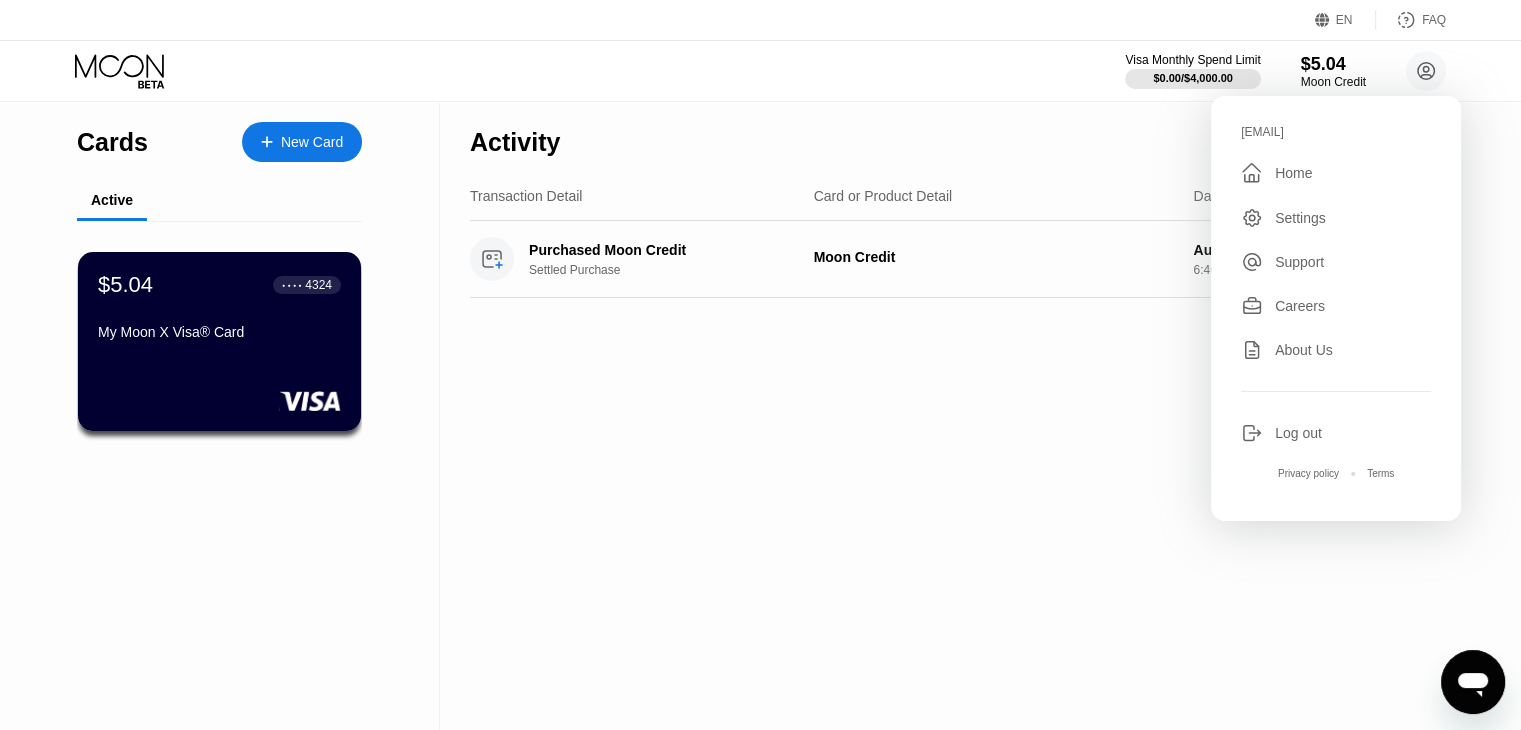 click on " Home" at bounding box center (1336, 173) 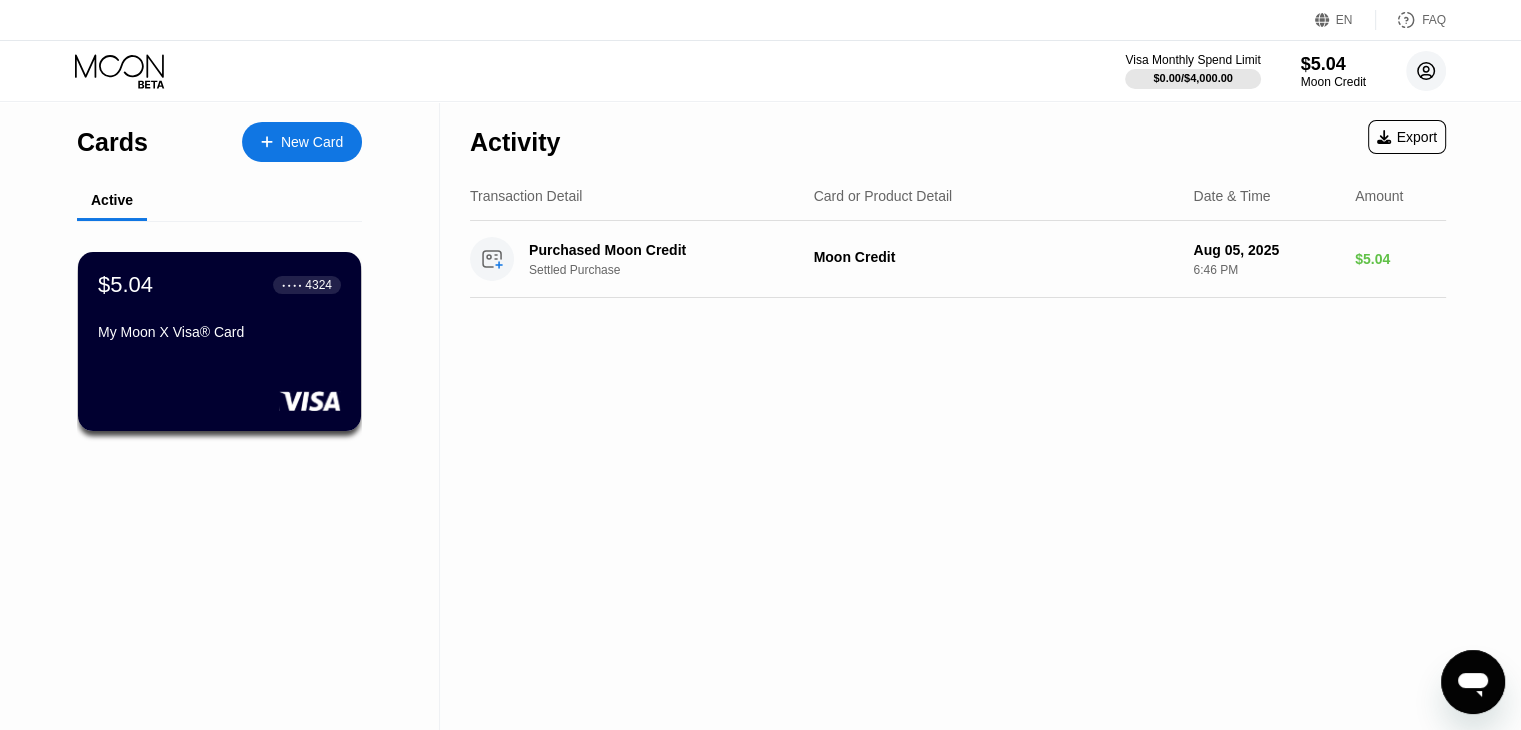 click 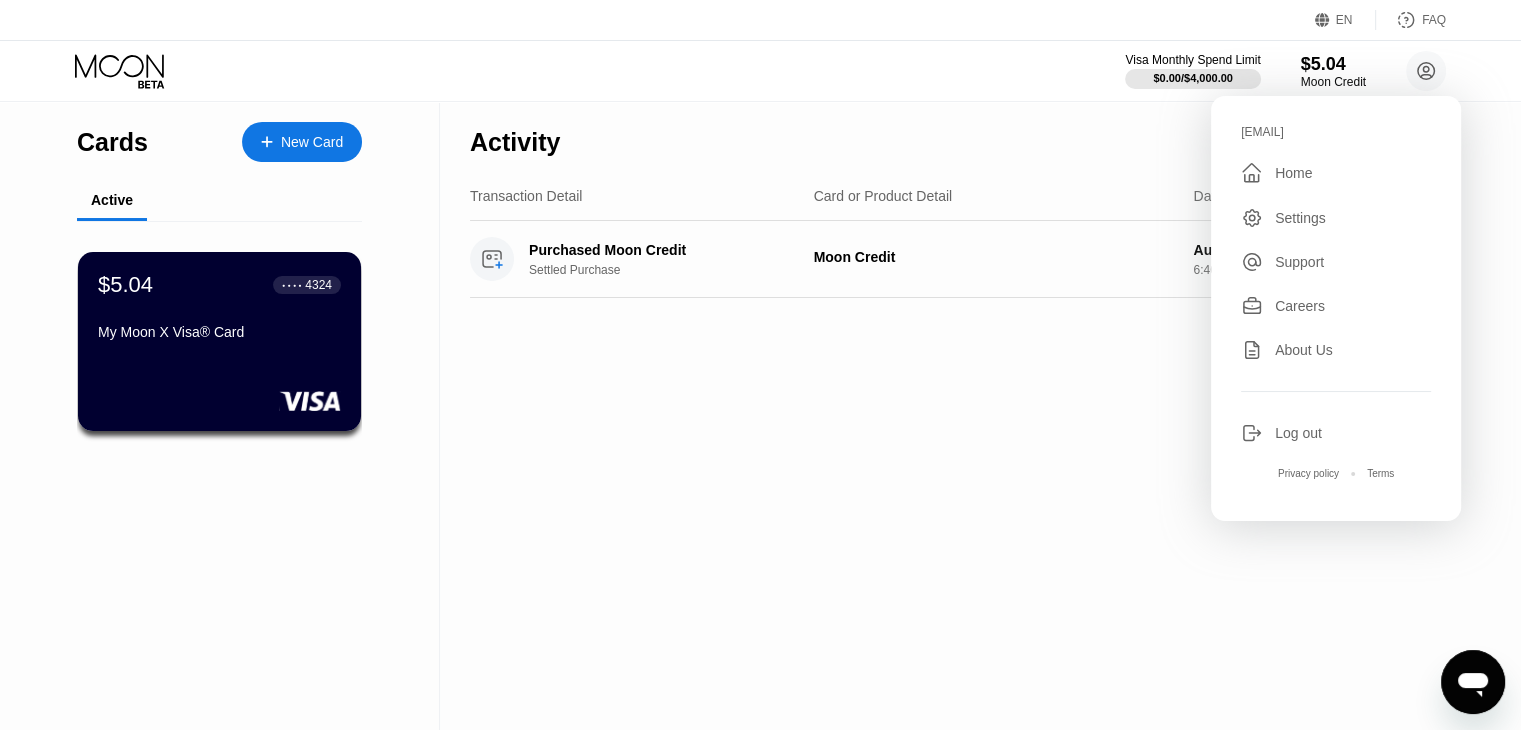 click on "Settings" at bounding box center [1336, 218] 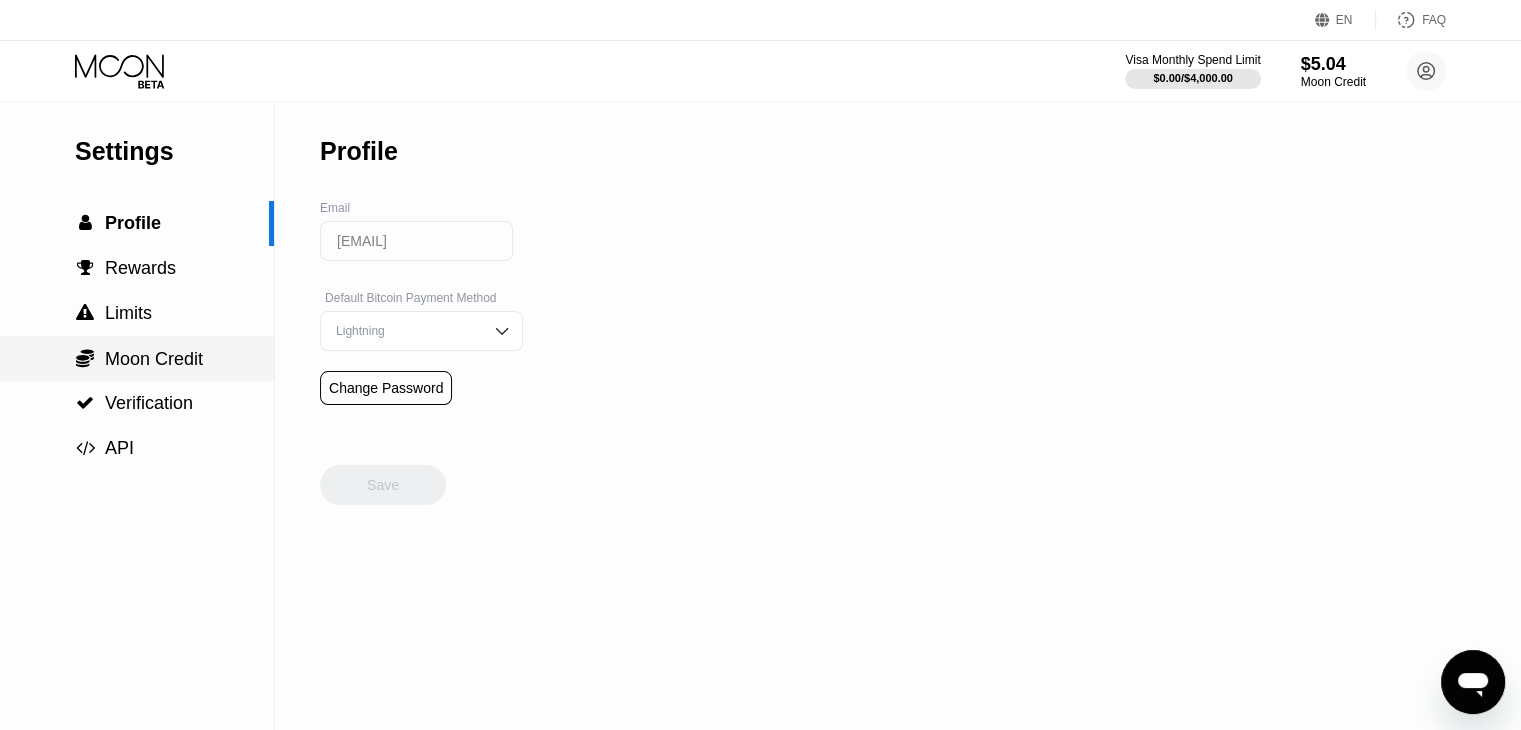click on " Moon Credit" at bounding box center [137, 359] 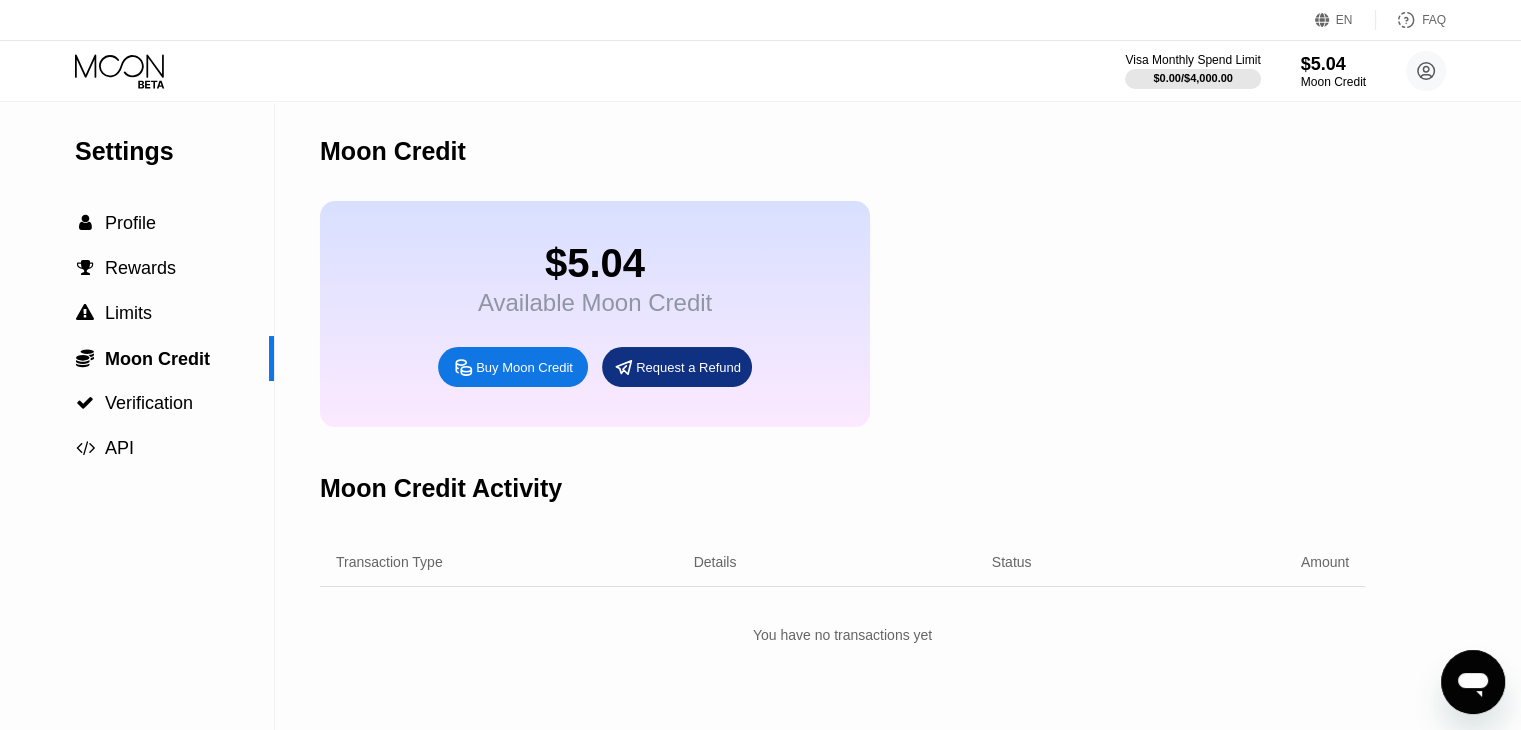 scroll, scrollTop: 300, scrollLeft: 0, axis: vertical 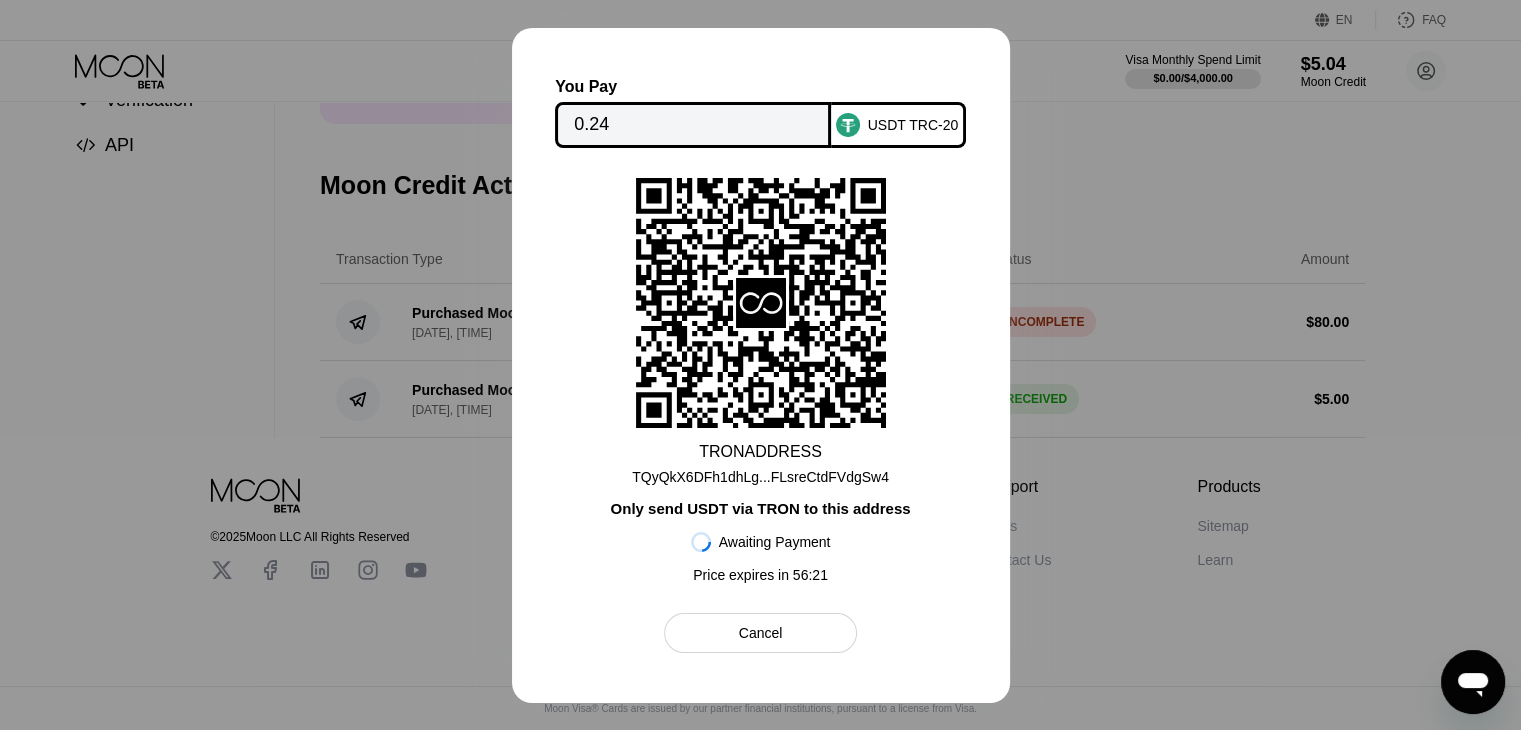 click on "TQyQkX6DFh1dhLg...FLsreCtdFVdgSw4" at bounding box center (760, 477) 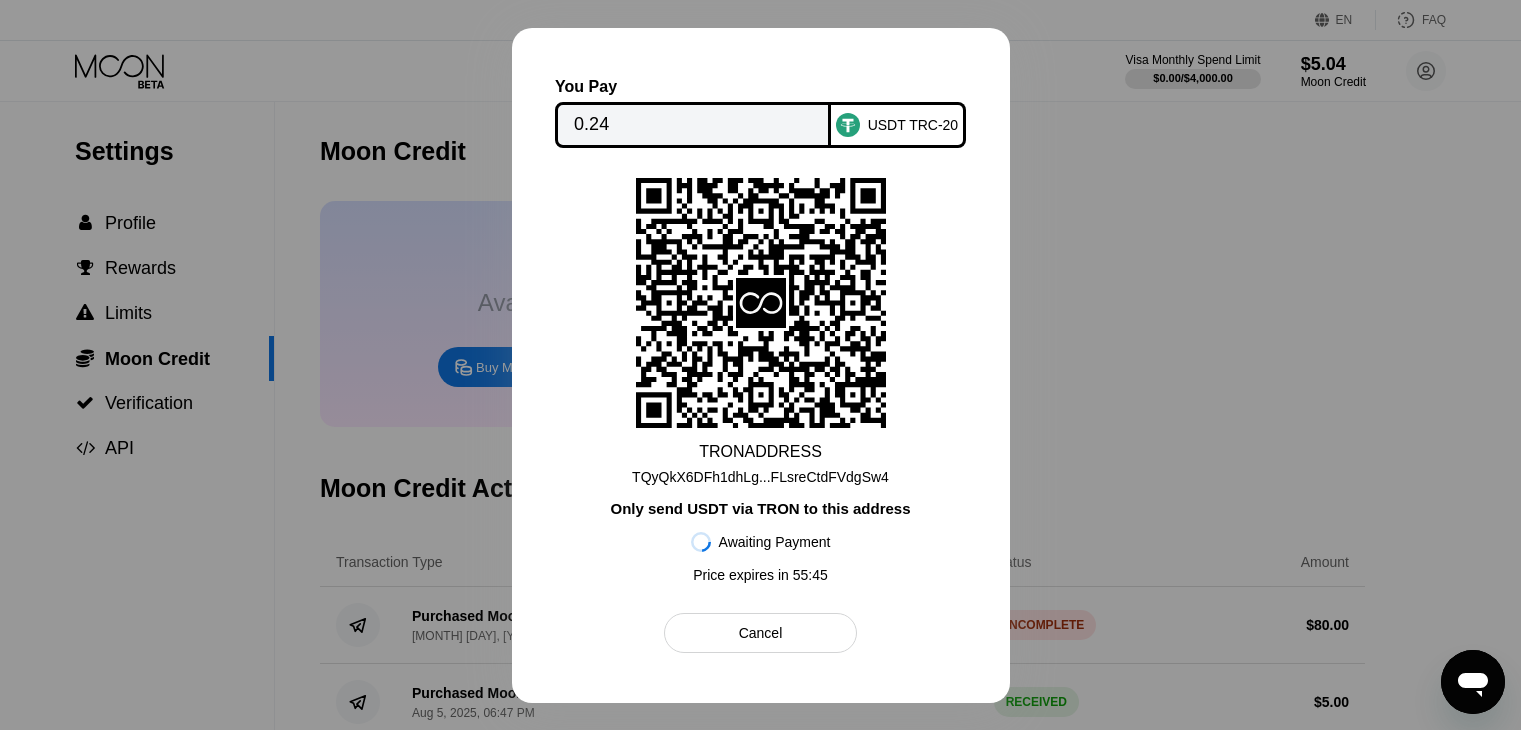 scroll, scrollTop: 304, scrollLeft: 0, axis: vertical 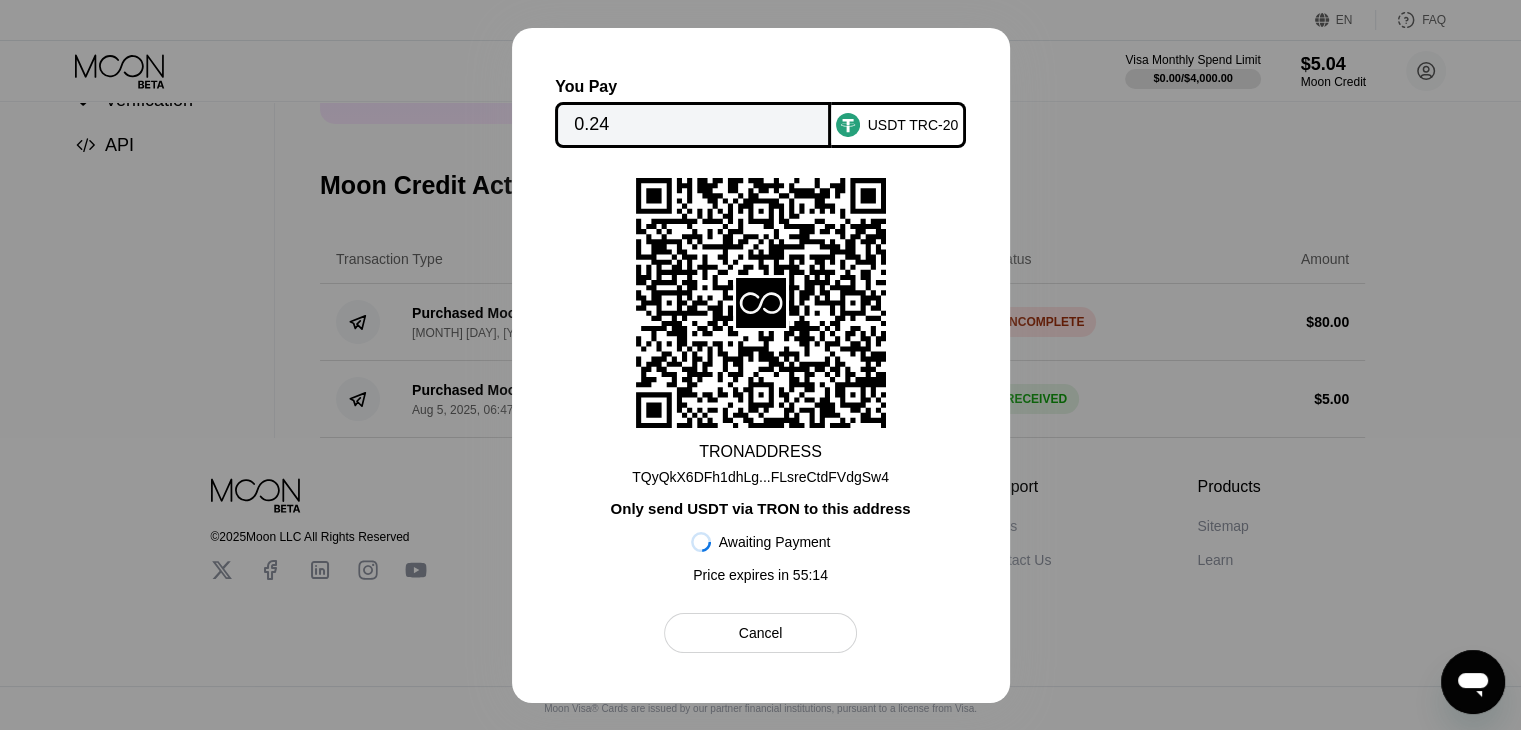 click on "TQyQkX6DFh1dhLg...FLsreCtdFVdgSw4" at bounding box center (760, 477) 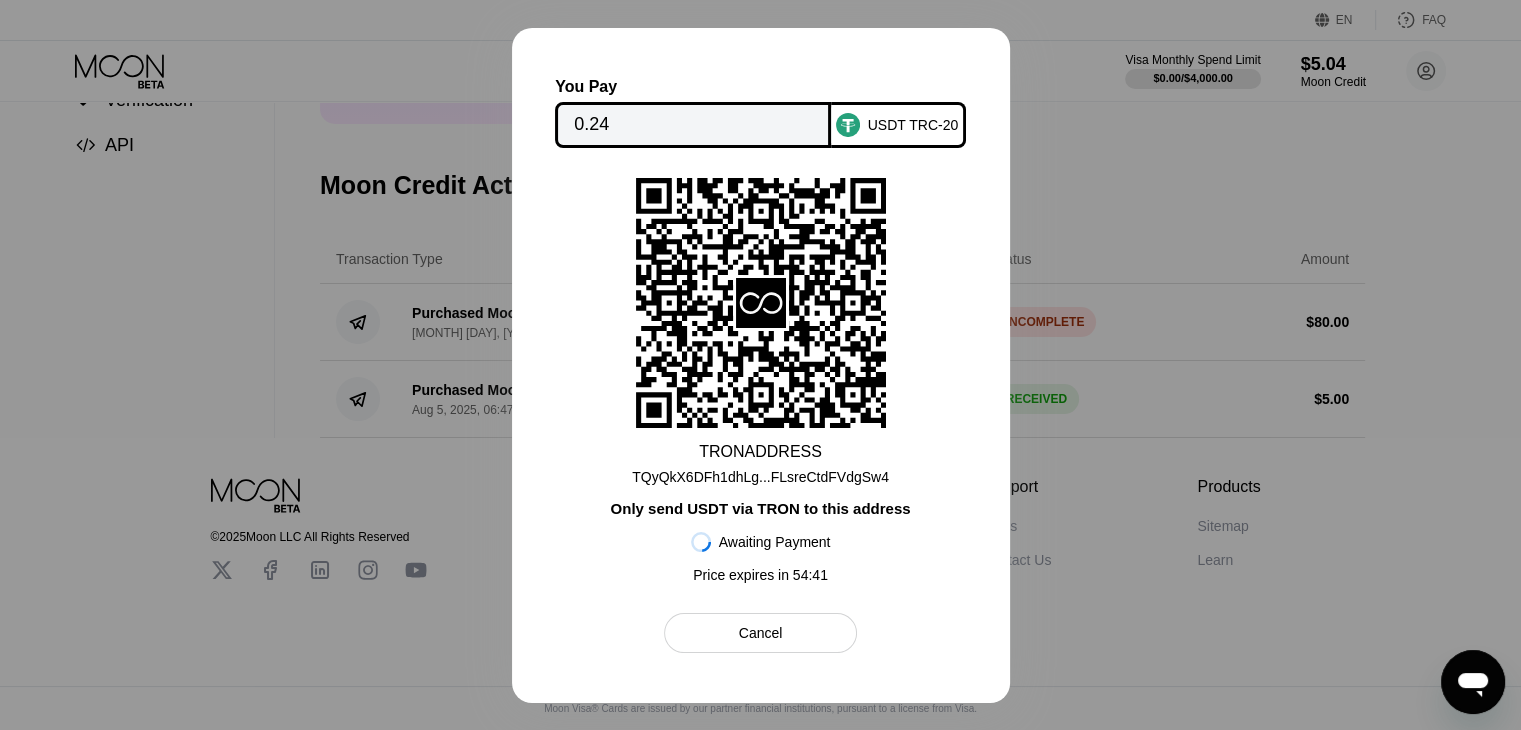 scroll, scrollTop: 0, scrollLeft: 0, axis: both 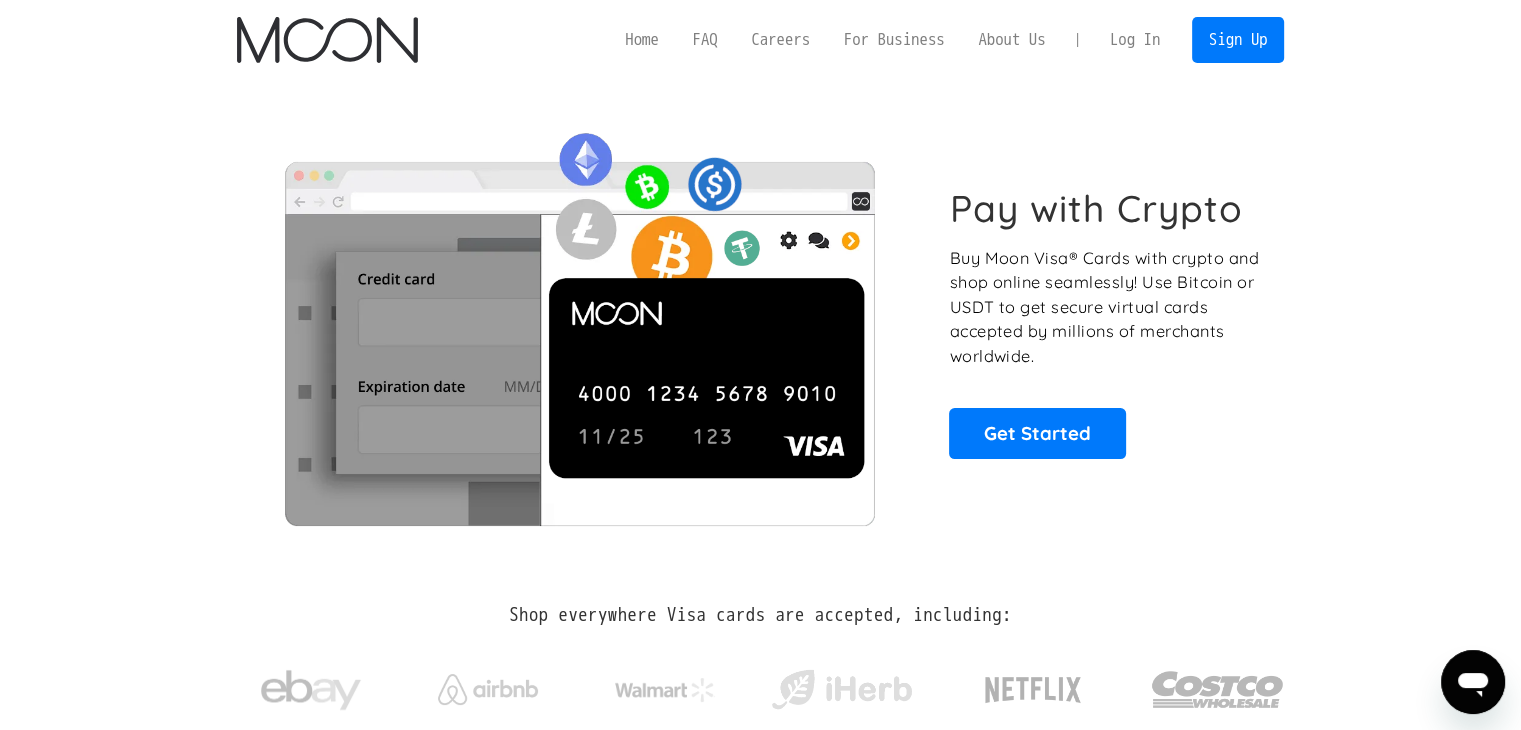 click on "Log In" at bounding box center (1135, 40) 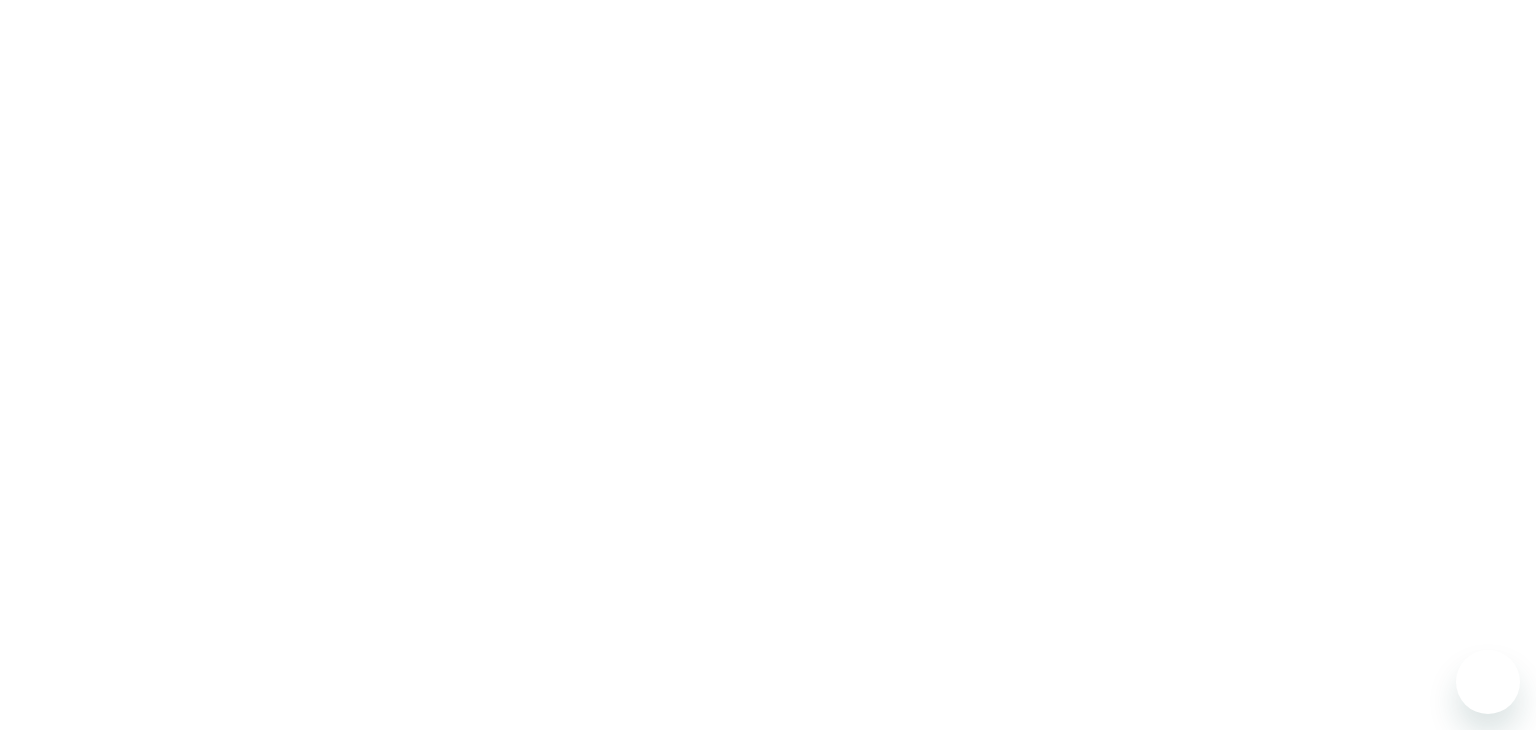 scroll, scrollTop: 0, scrollLeft: 0, axis: both 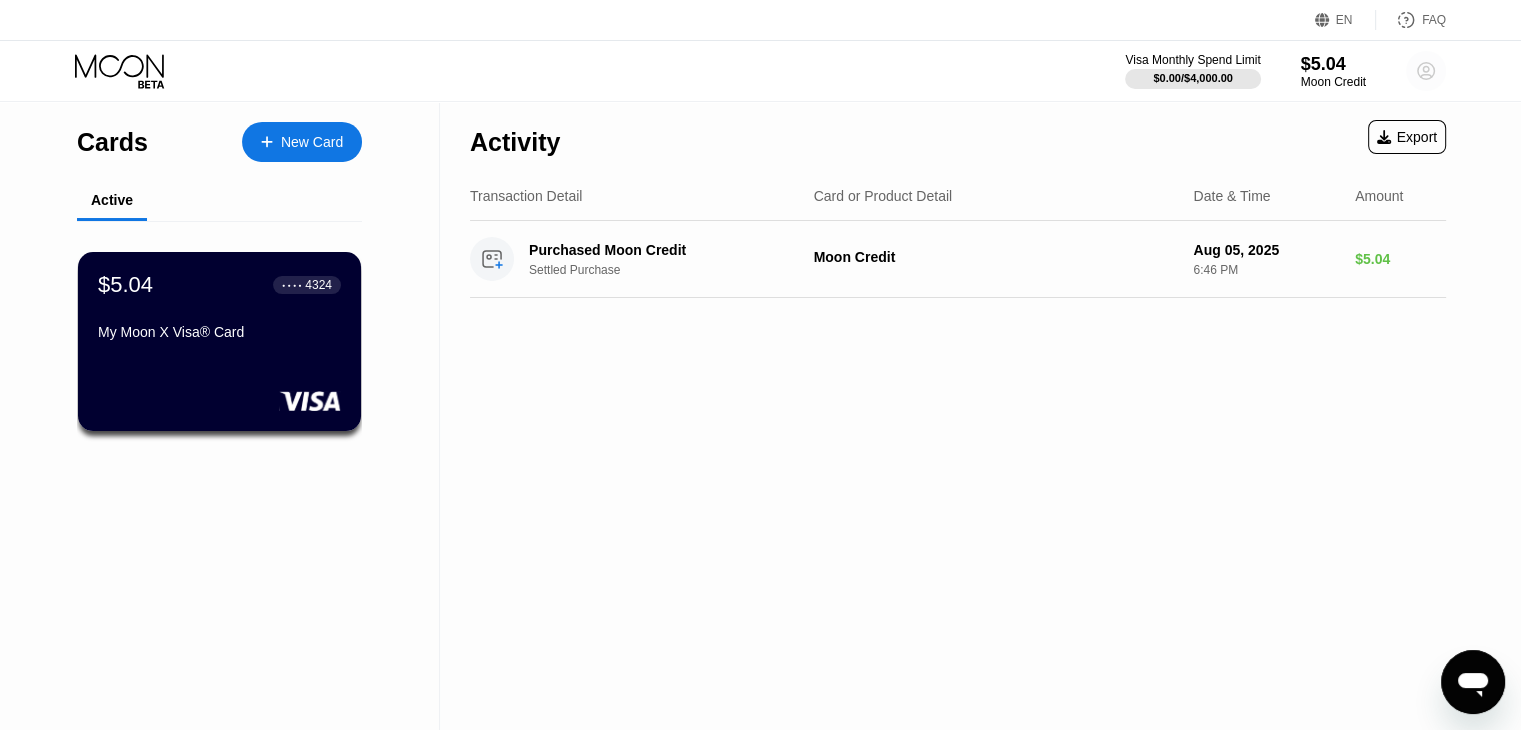 click 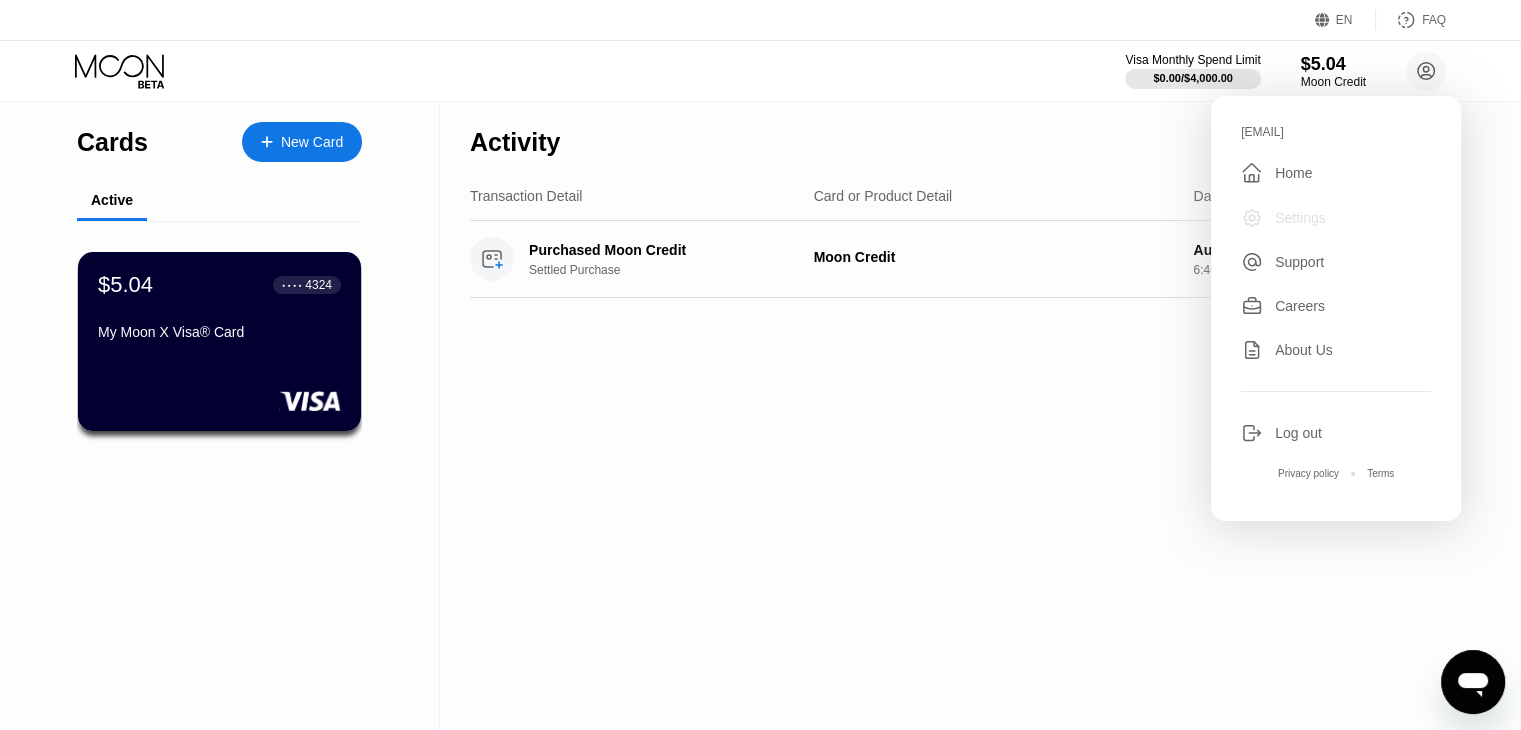 click on "Settings" at bounding box center (1336, 218) 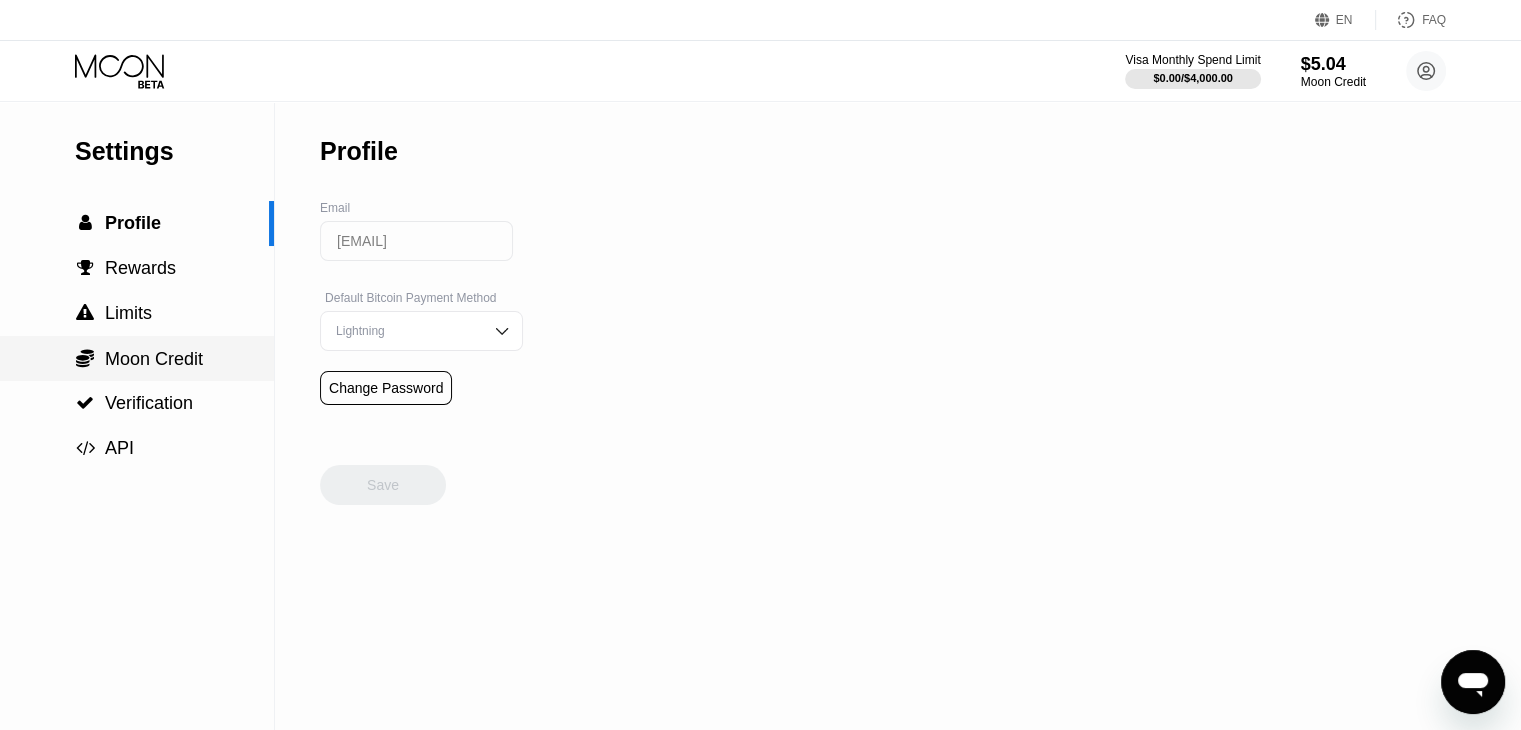 click on " Moon Credit" at bounding box center (137, 358) 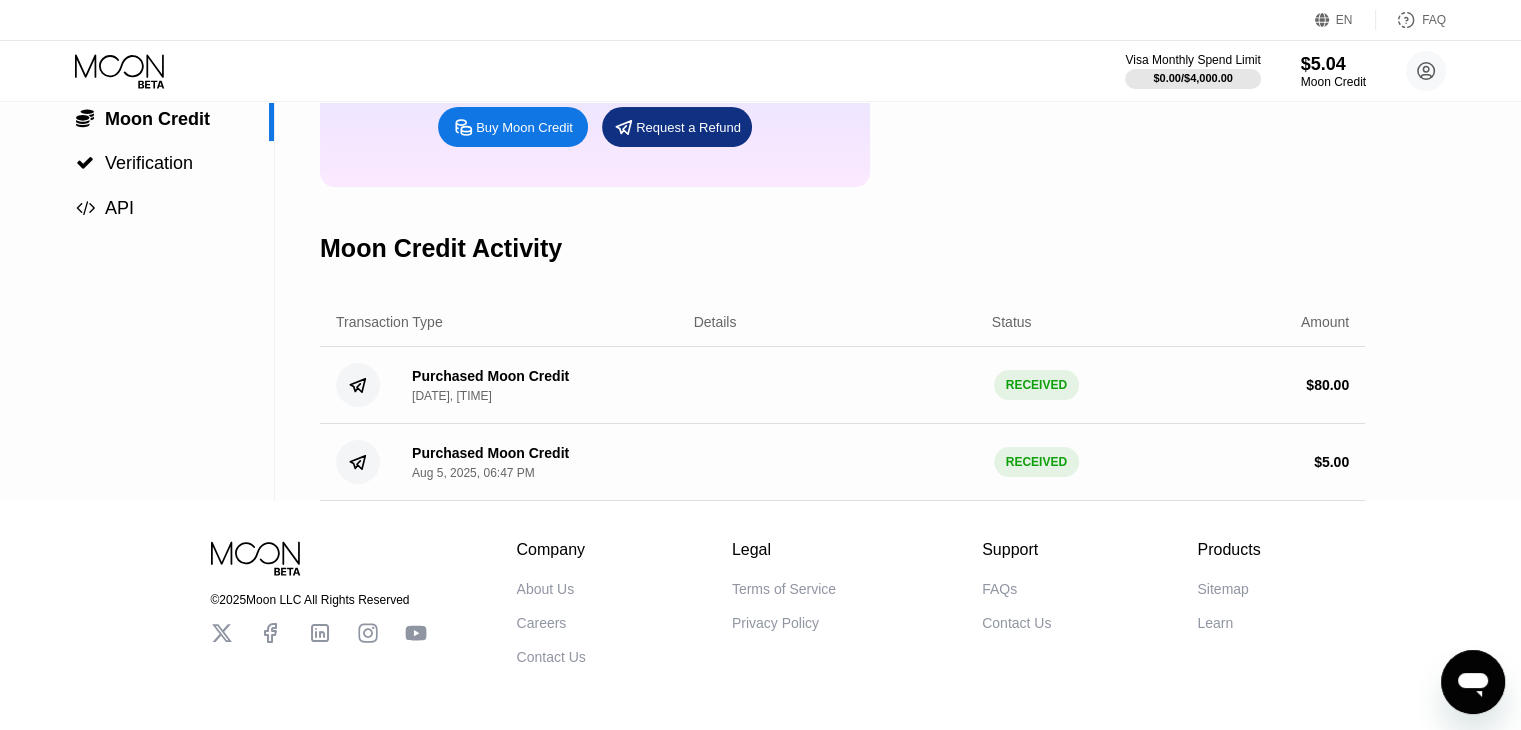 scroll, scrollTop: 0, scrollLeft: 0, axis: both 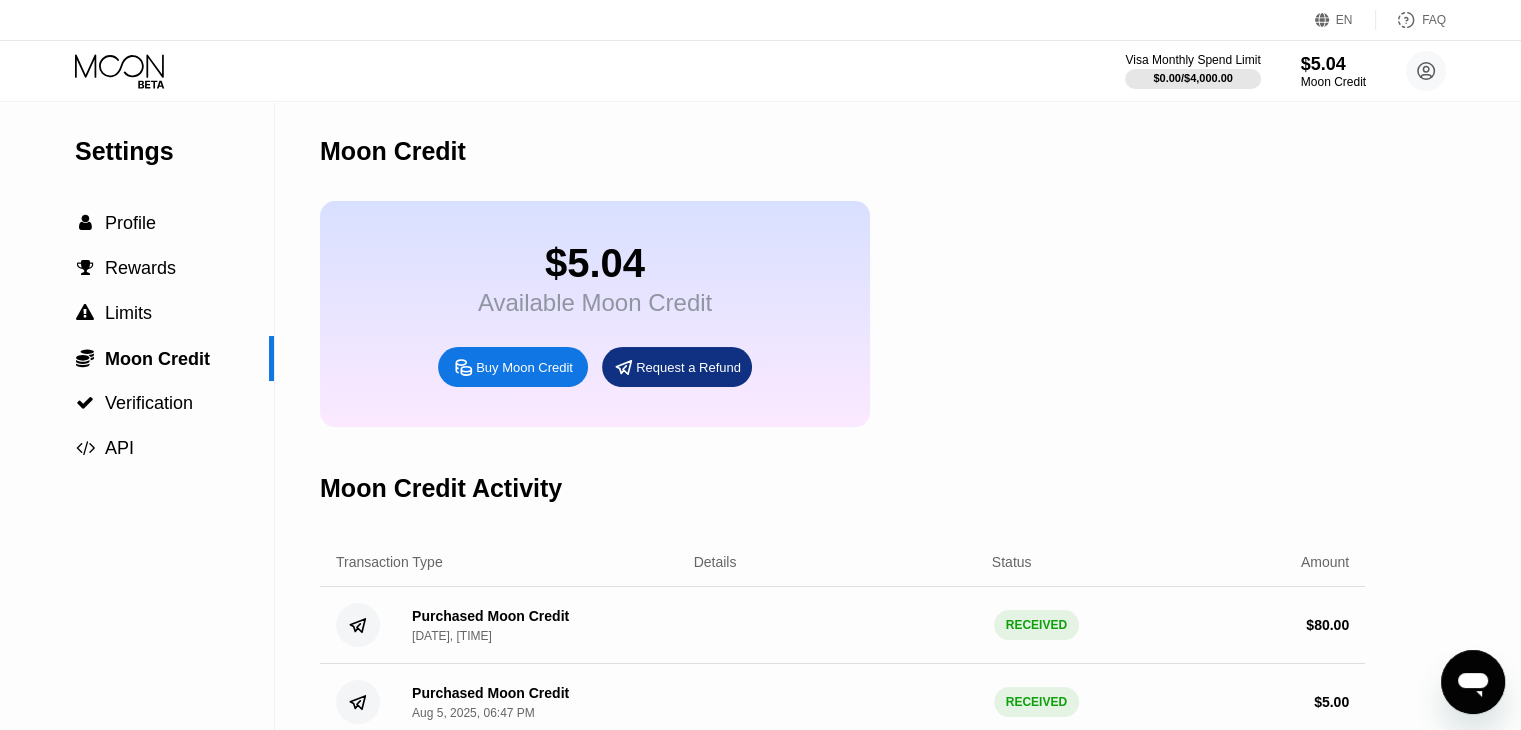 click on "RECEIVED" at bounding box center (1036, 625) 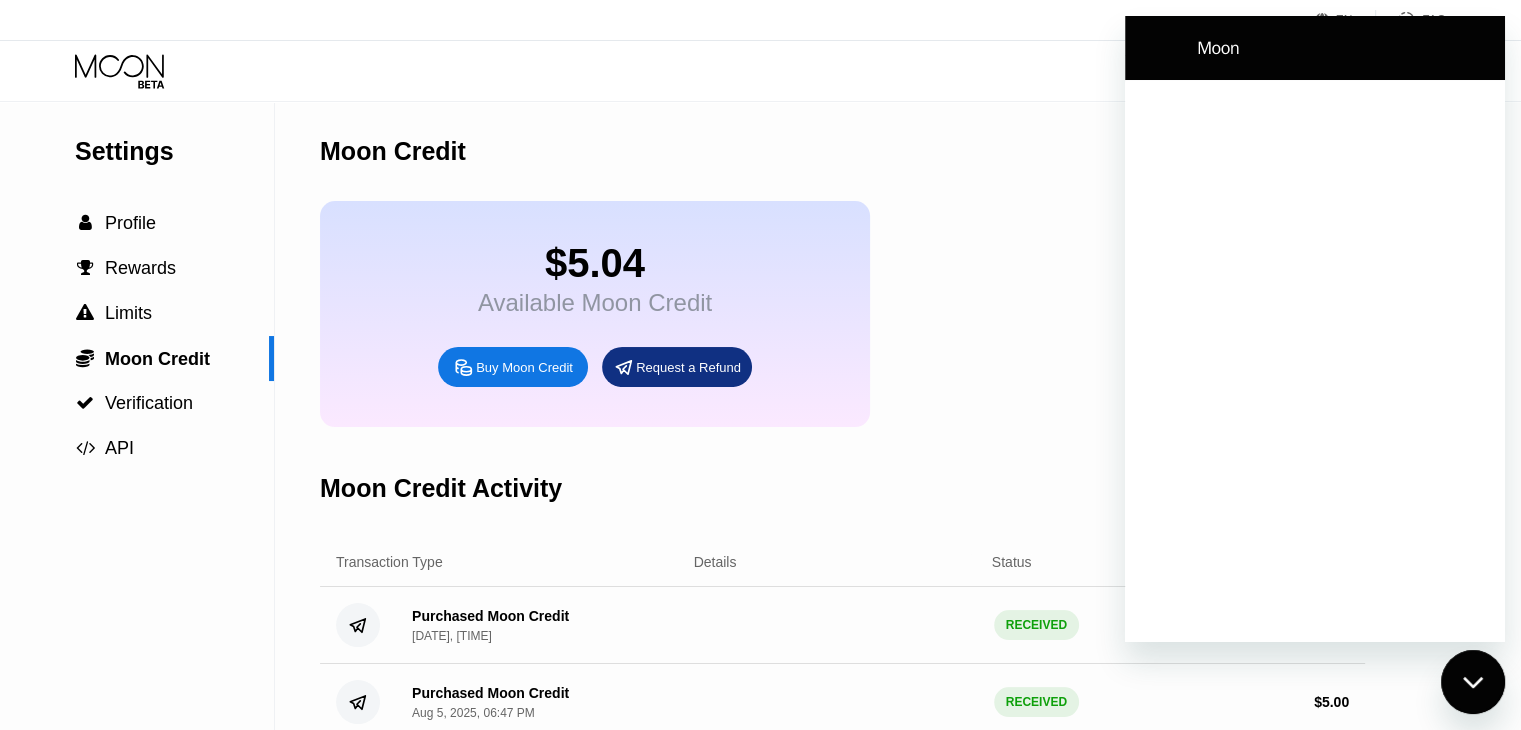 scroll, scrollTop: 0, scrollLeft: 0, axis: both 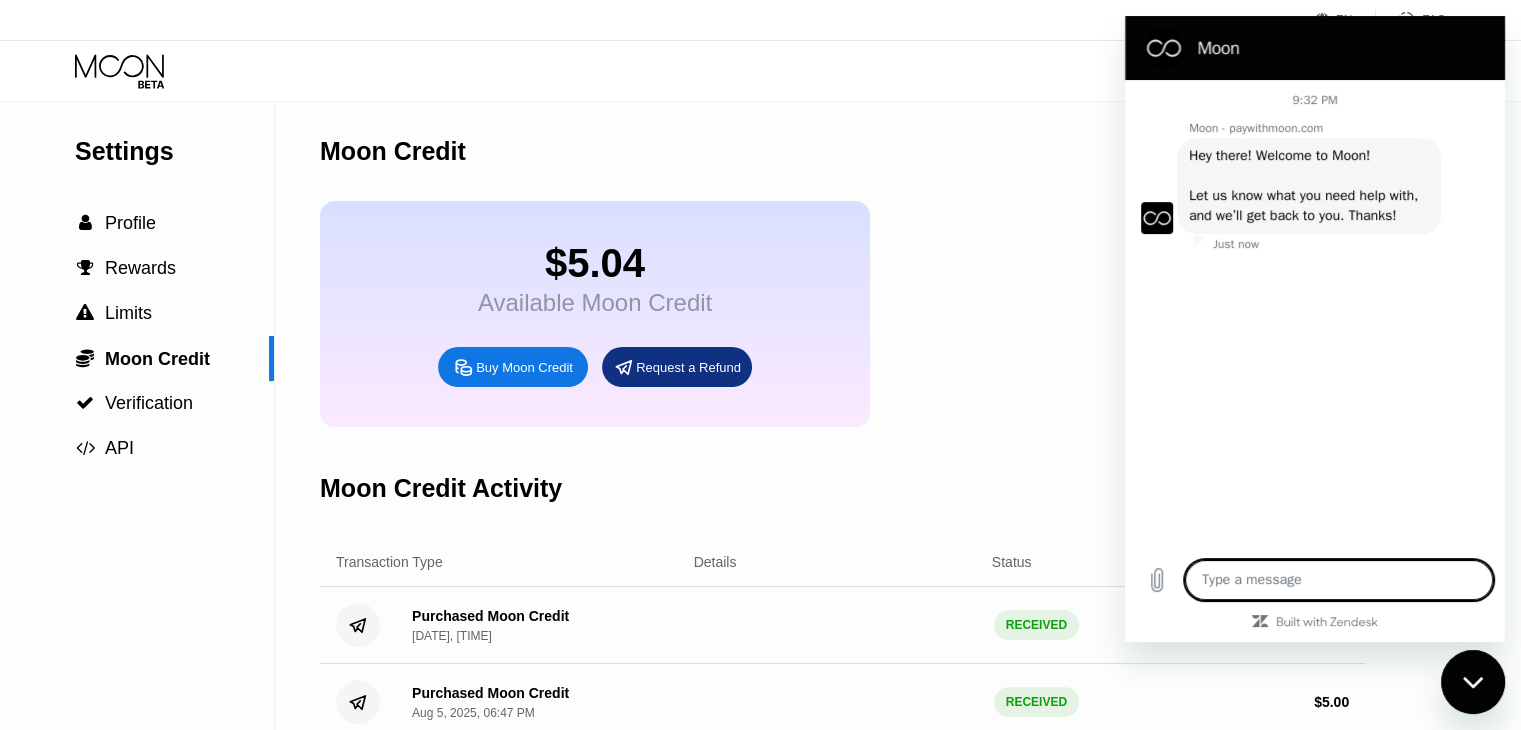 type on "x" 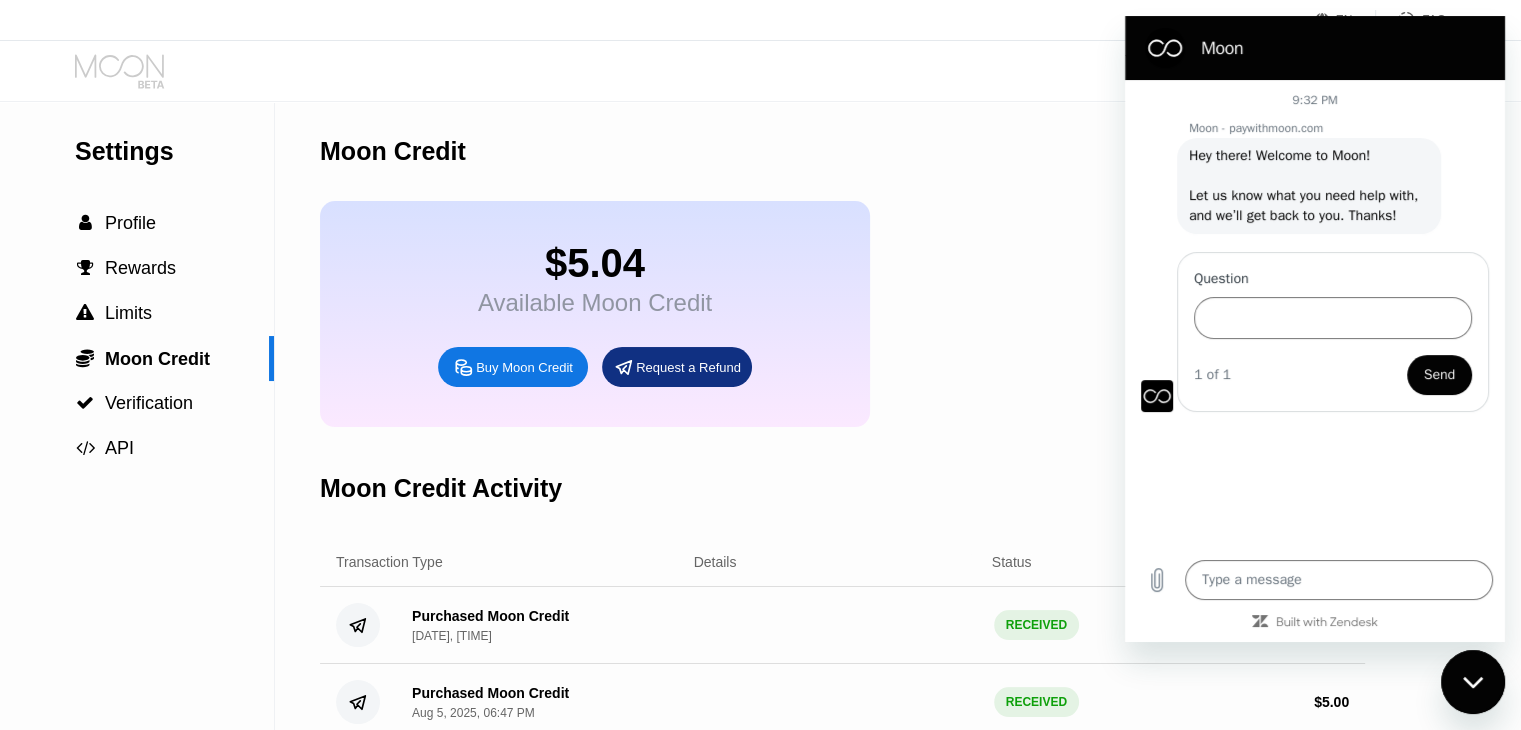 click 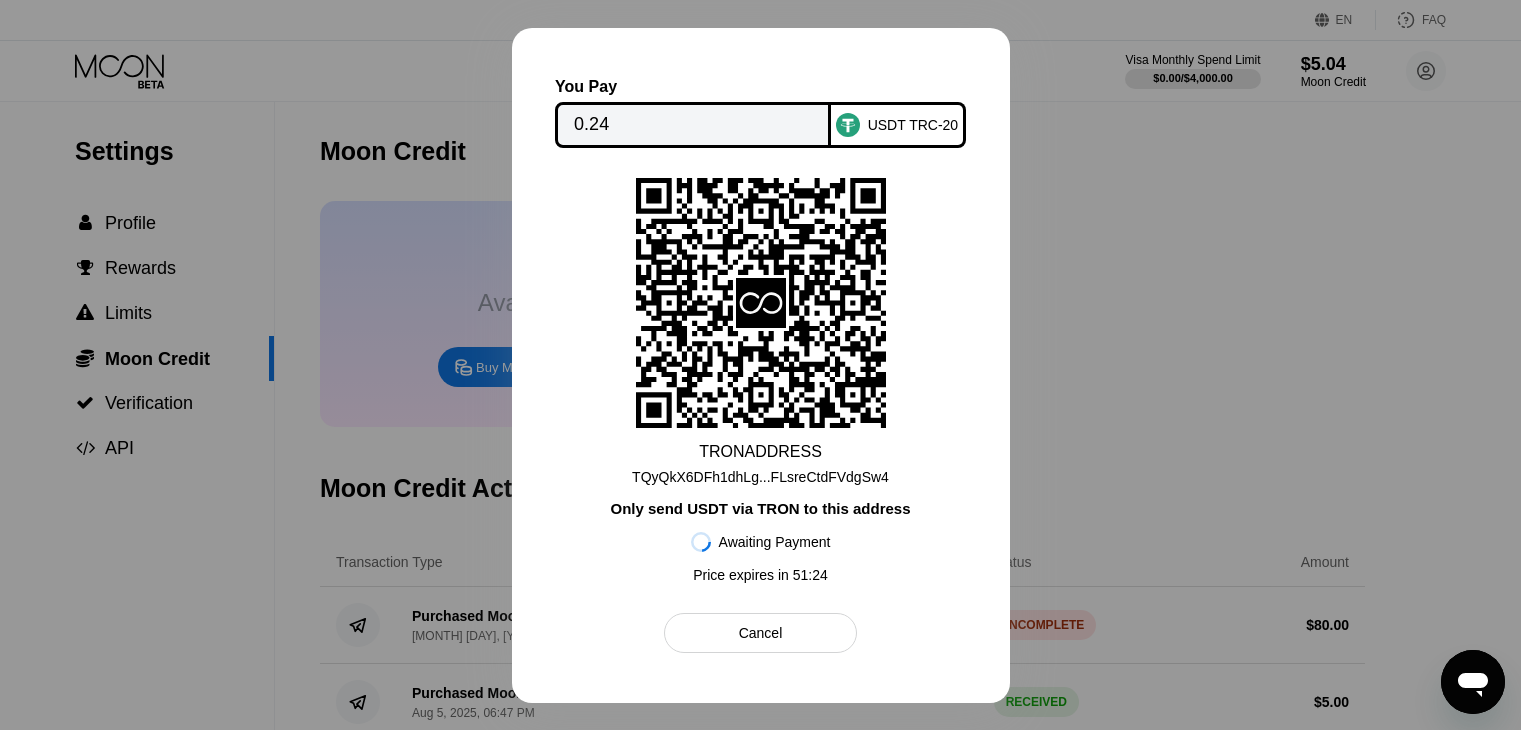 scroll, scrollTop: 304, scrollLeft: 0, axis: vertical 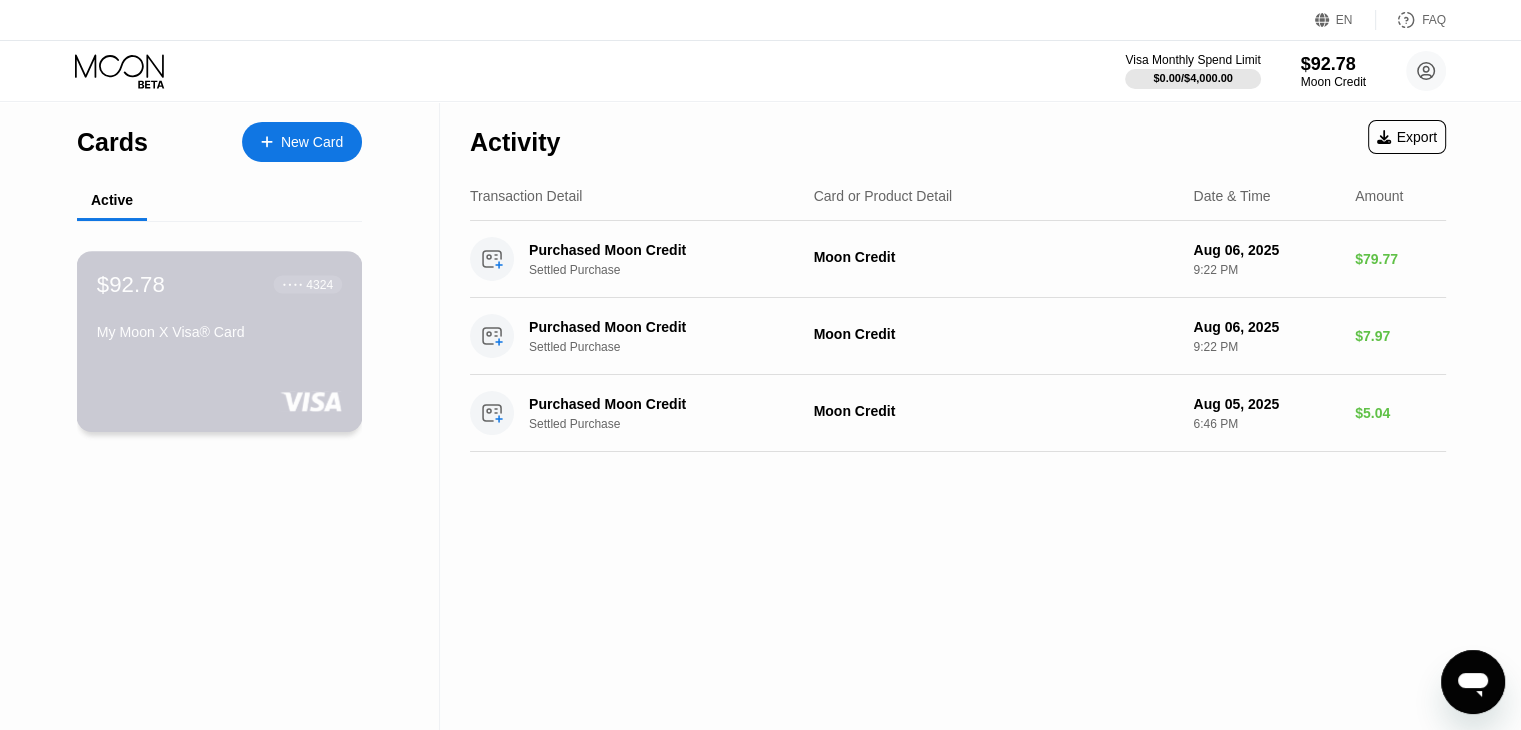 click on "$92.78 ● ● ● ● 4324" at bounding box center (219, 284) 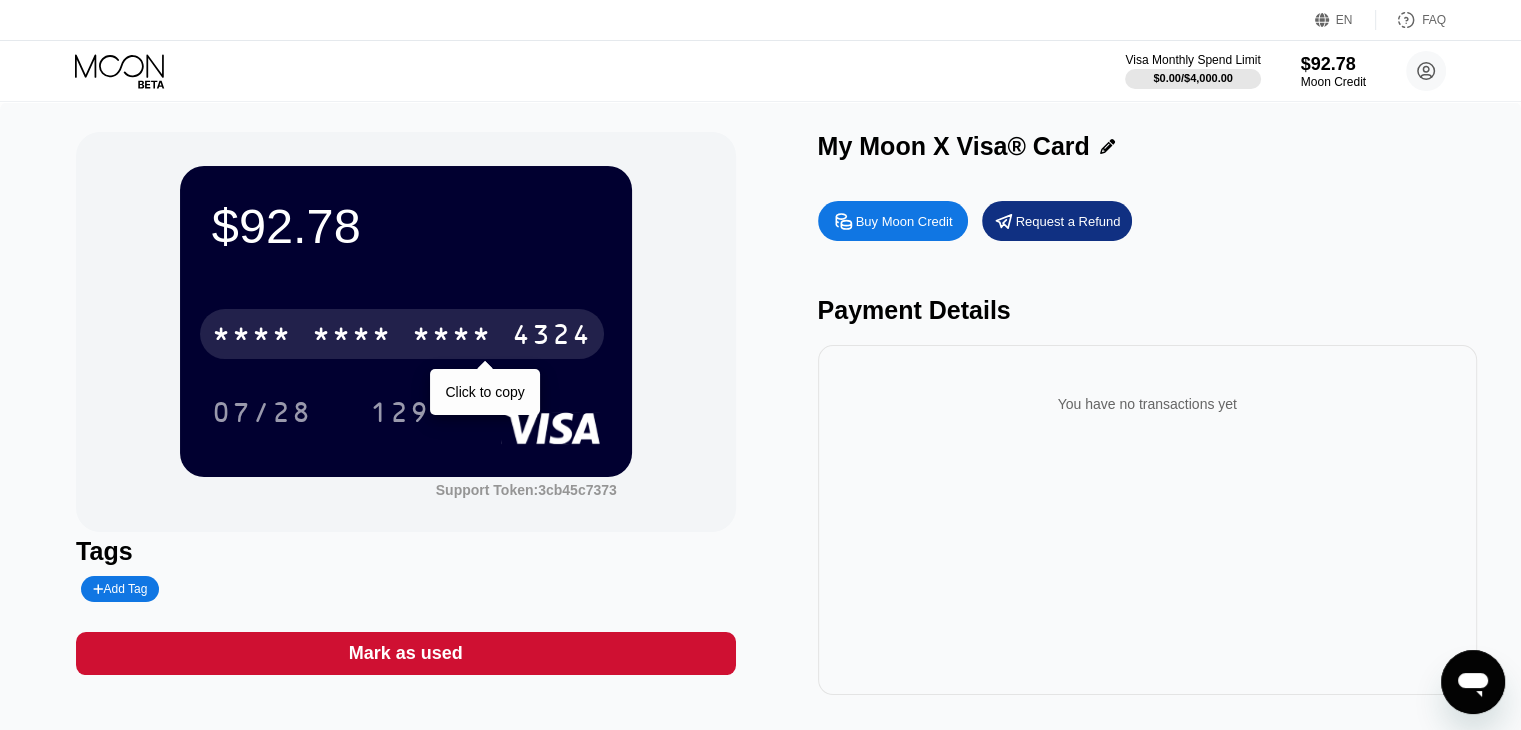 click on "* * * *" at bounding box center [452, 337] 